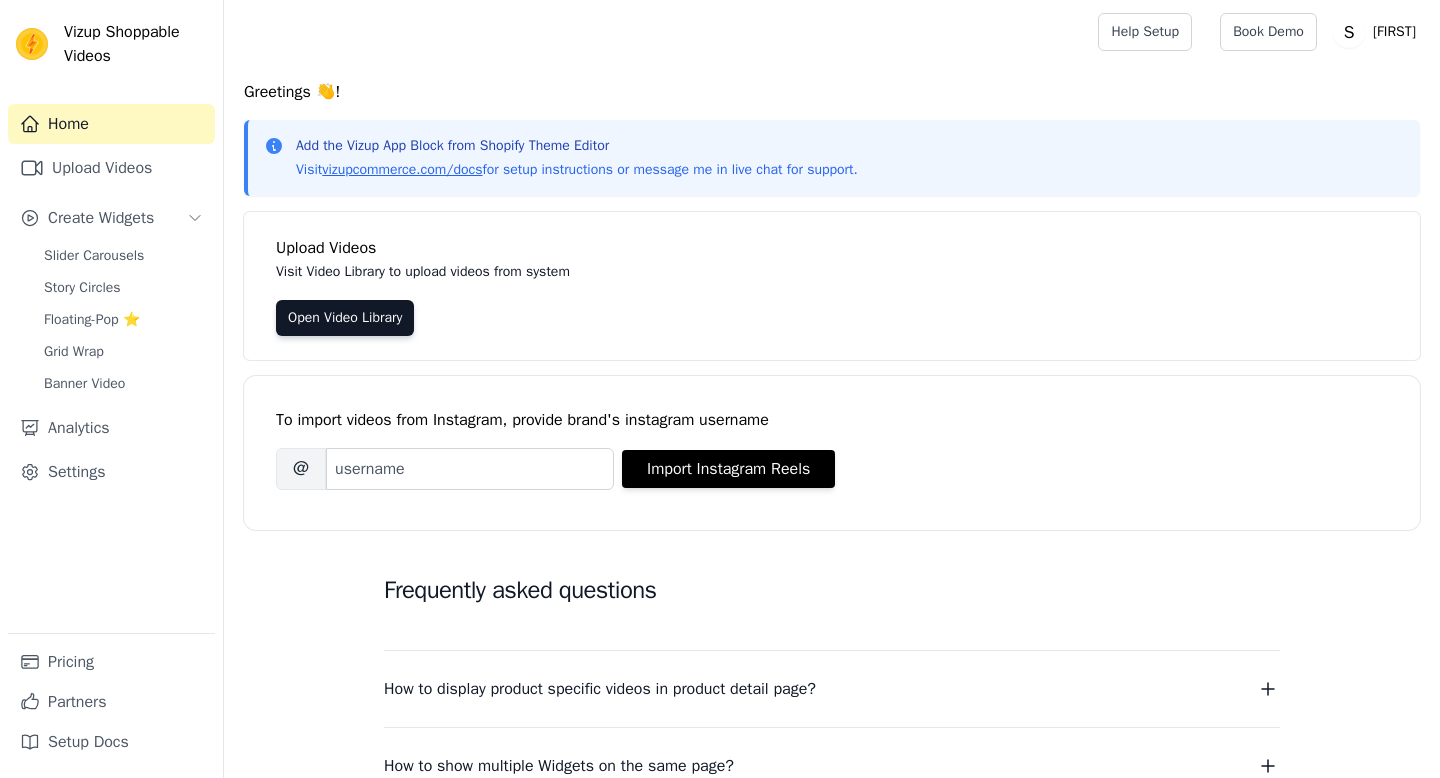 scroll, scrollTop: 0, scrollLeft: 0, axis: both 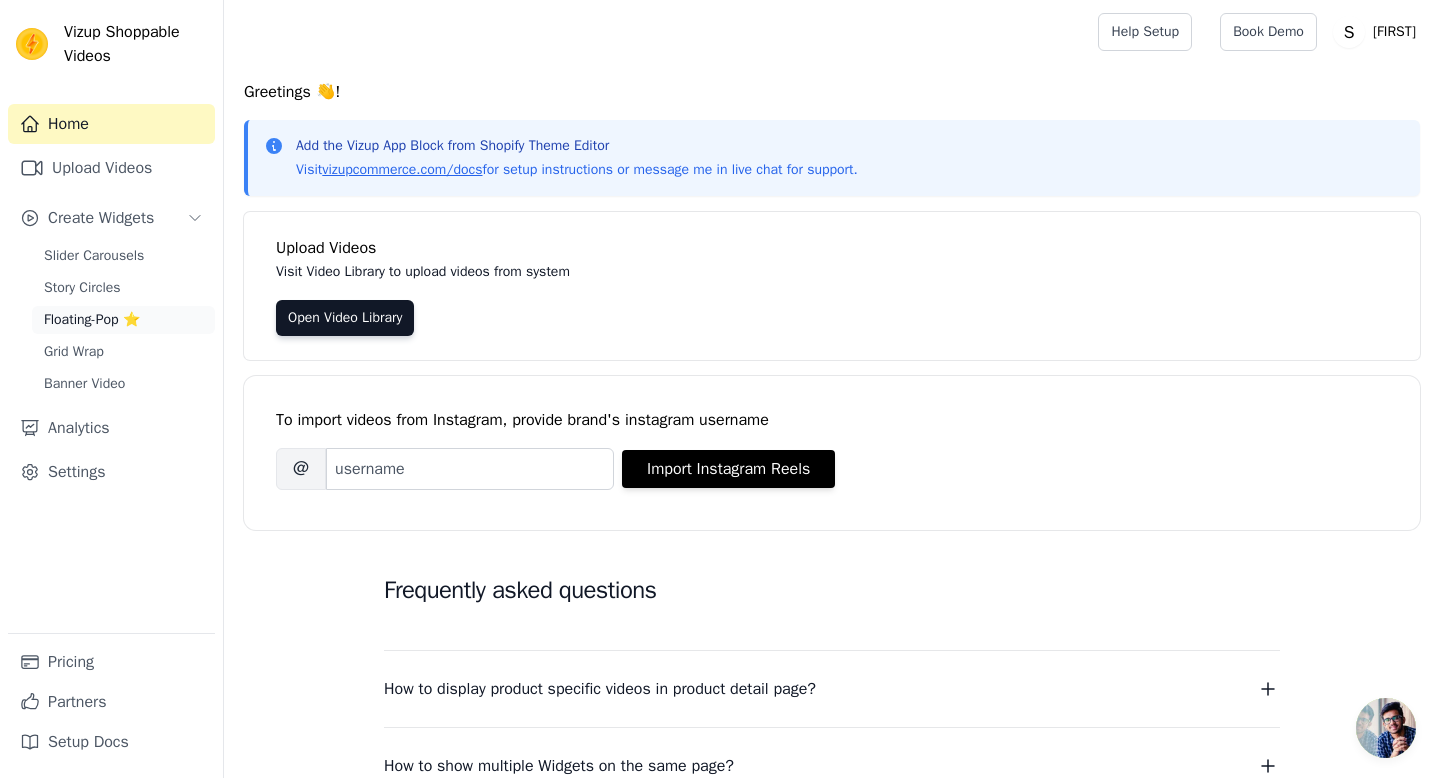 click on "Floating-Pop ⭐" at bounding box center (92, 320) 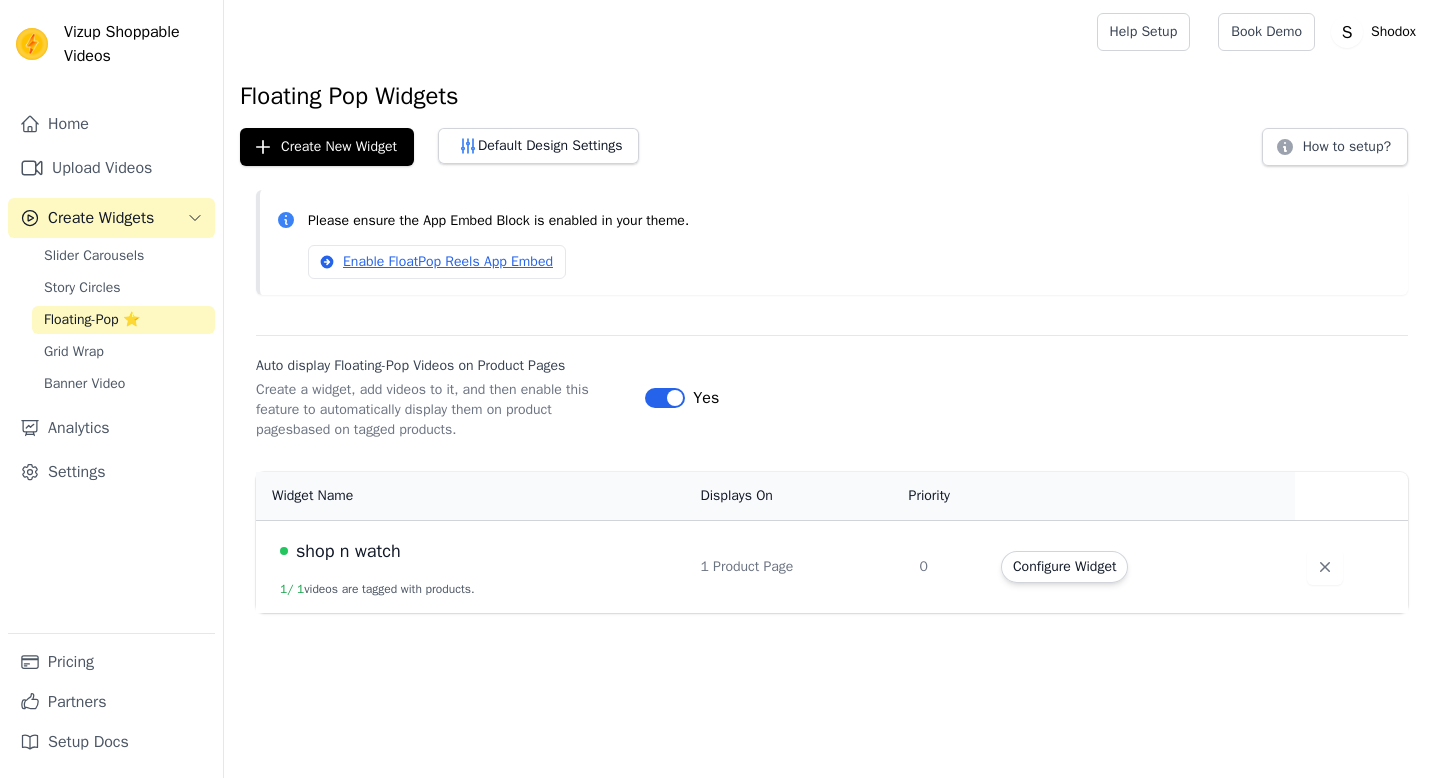 scroll, scrollTop: 0, scrollLeft: 0, axis: both 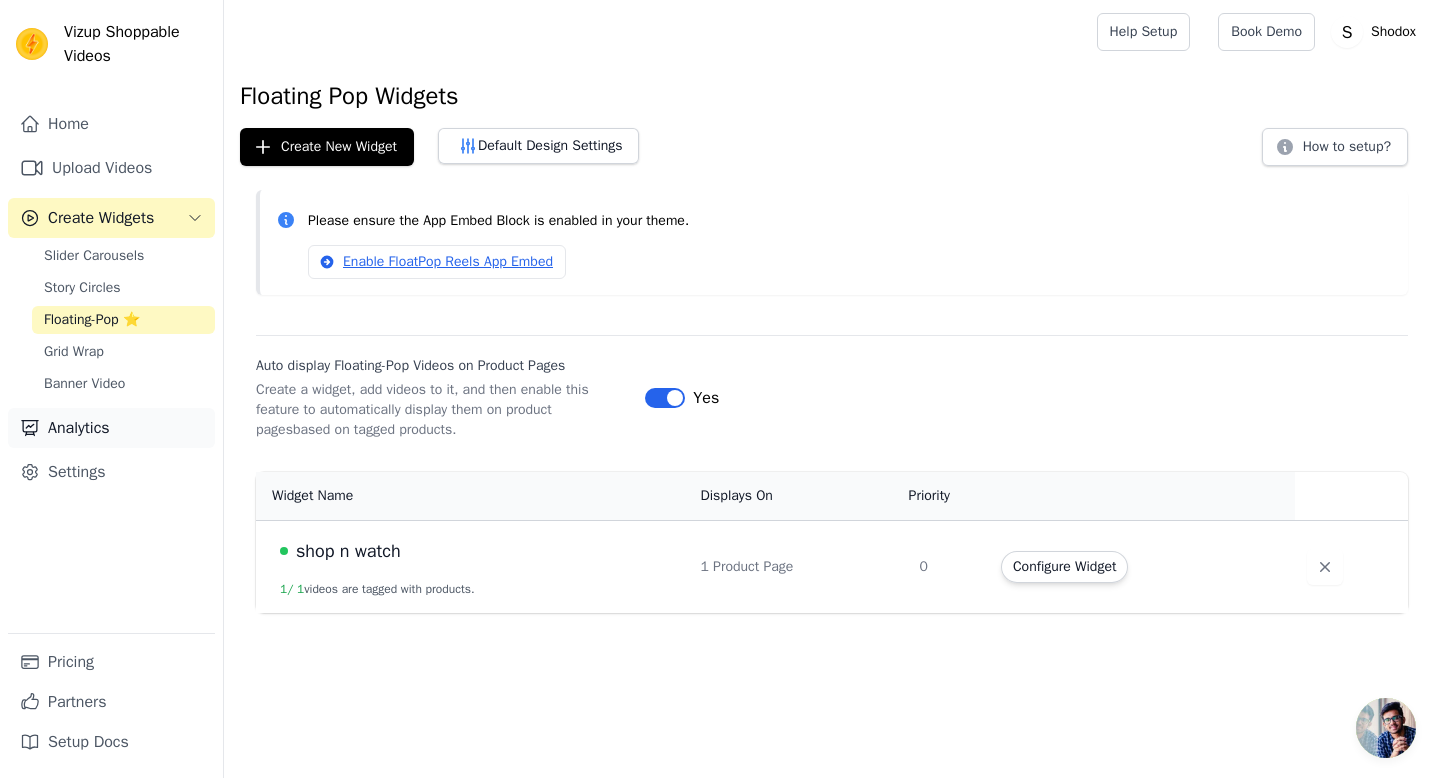 click on "Analytics" at bounding box center (111, 428) 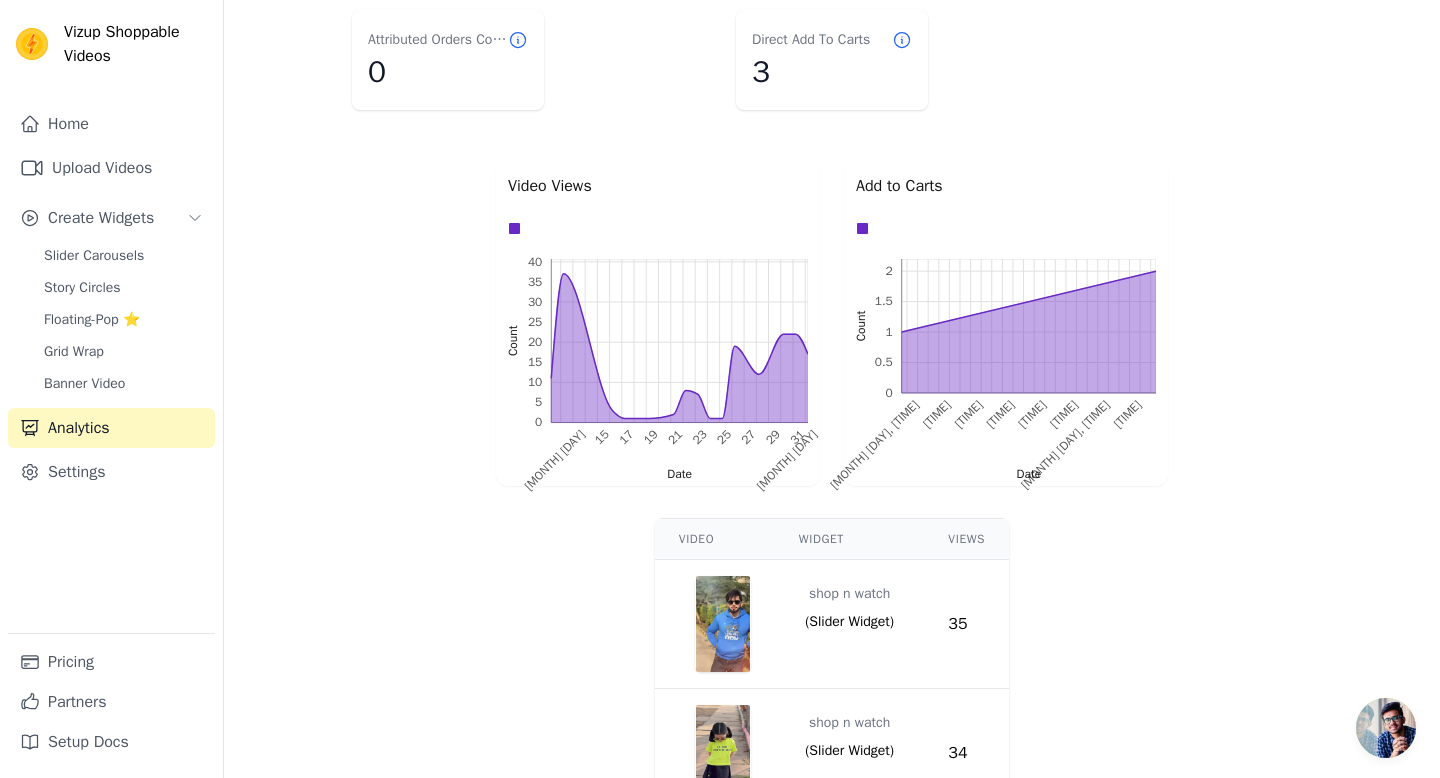 scroll, scrollTop: 490, scrollLeft: 0, axis: vertical 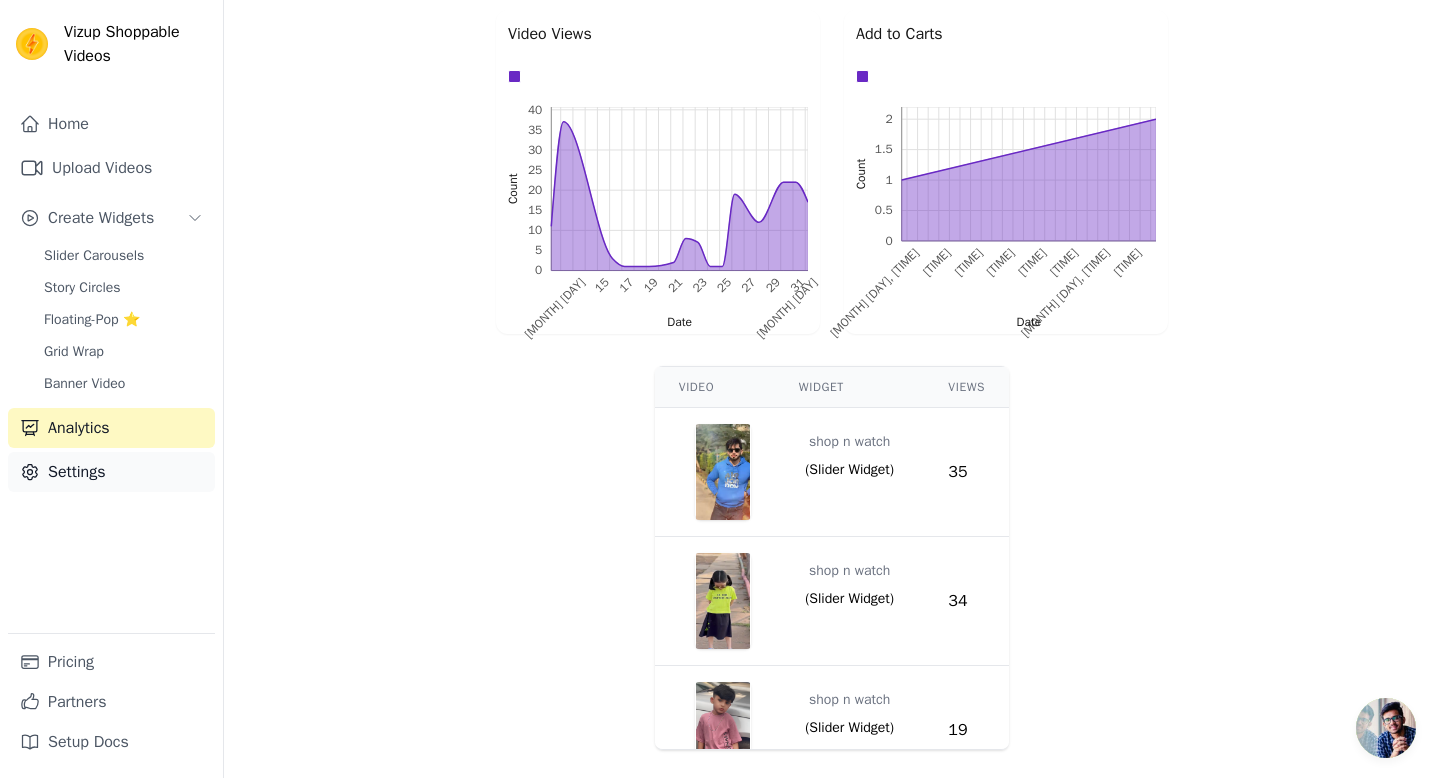 click on "Settings" at bounding box center (111, 472) 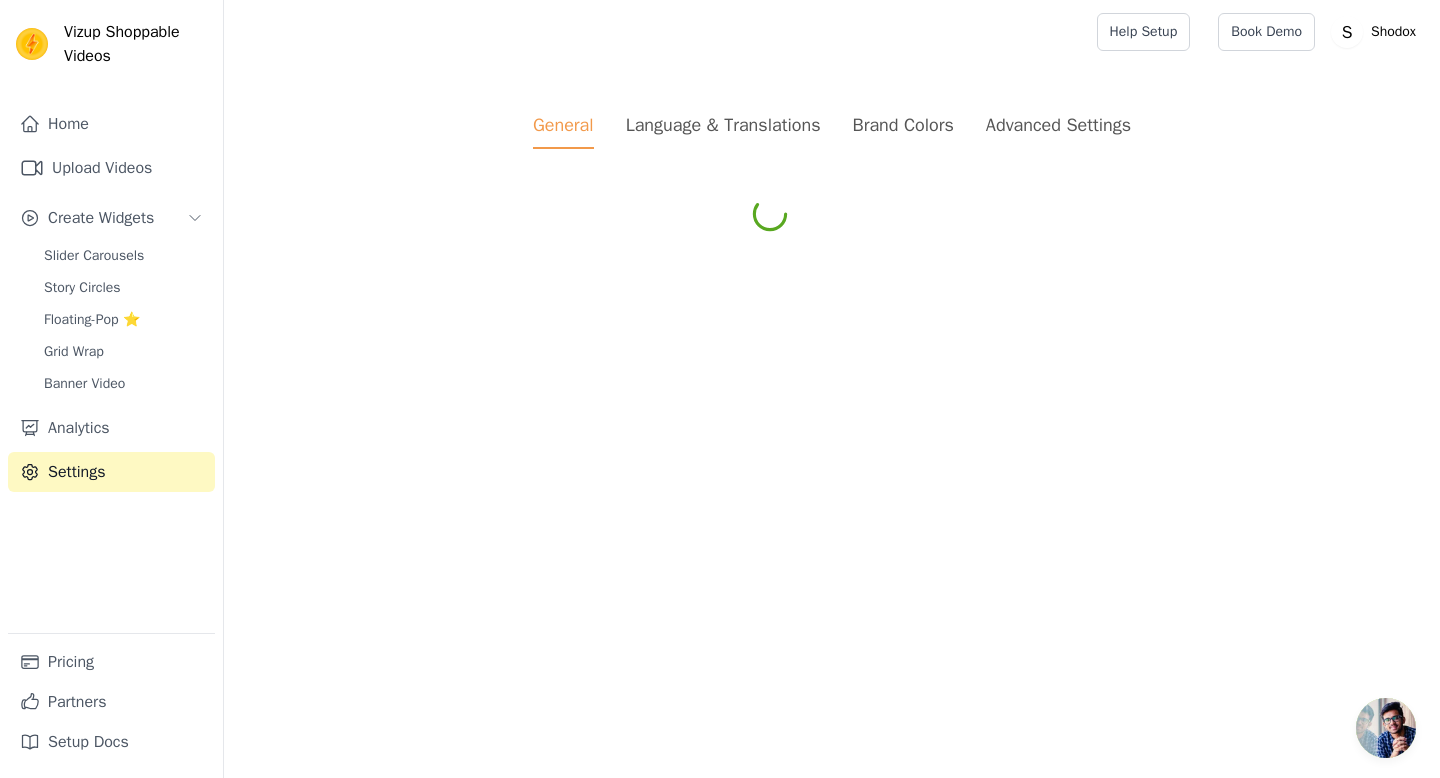 scroll, scrollTop: 0, scrollLeft: 0, axis: both 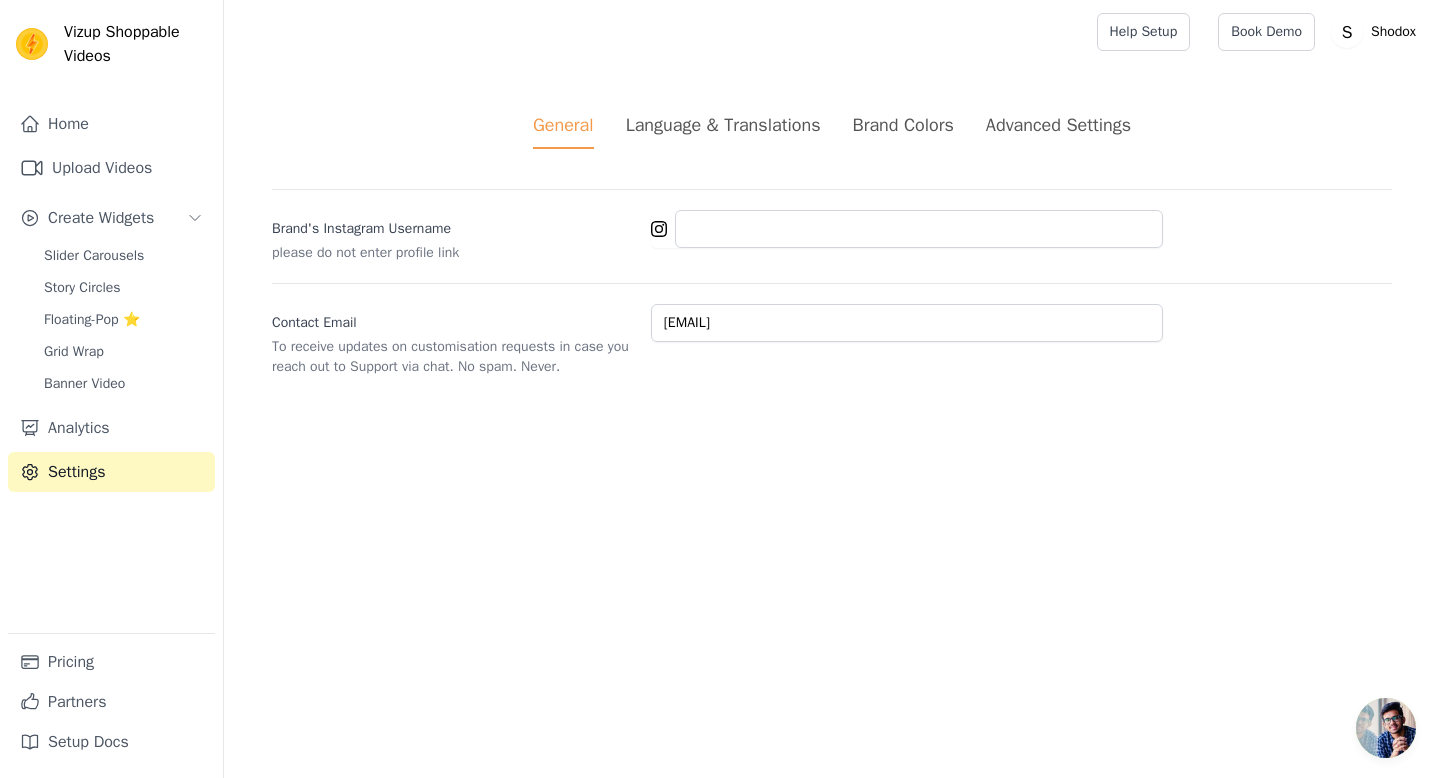 click on "Brand Colors" at bounding box center (903, 125) 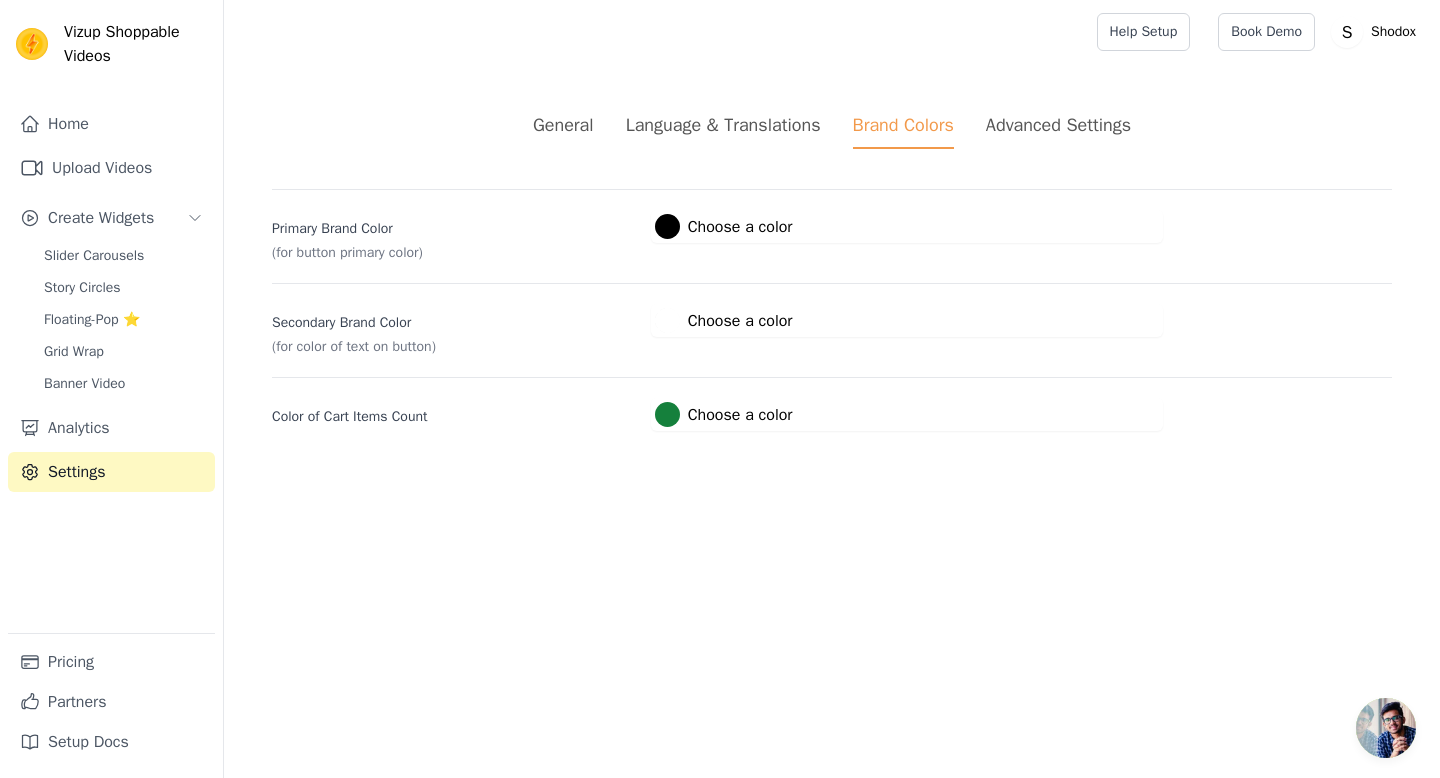 click on "Advanced Settings" at bounding box center [1058, 125] 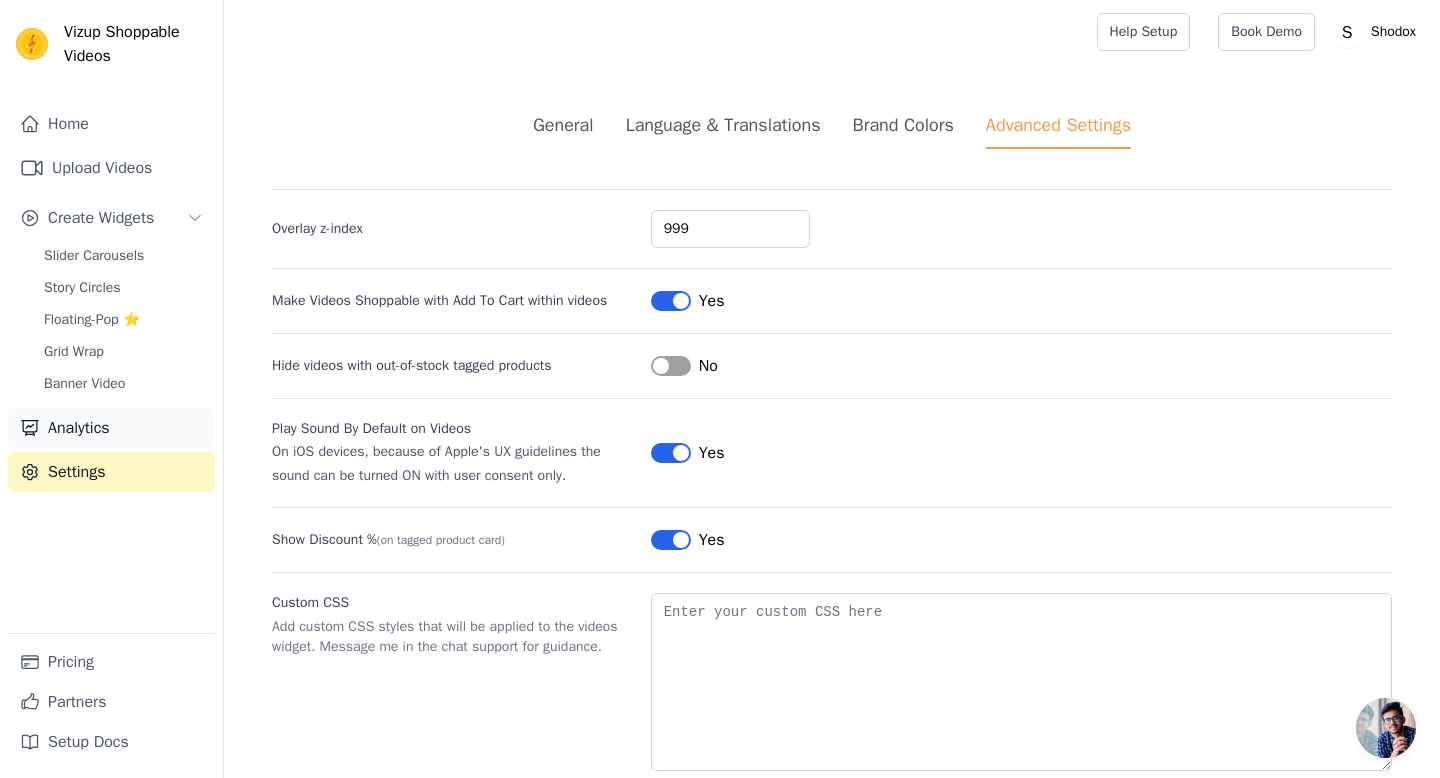 click on "Analytics" at bounding box center [111, 428] 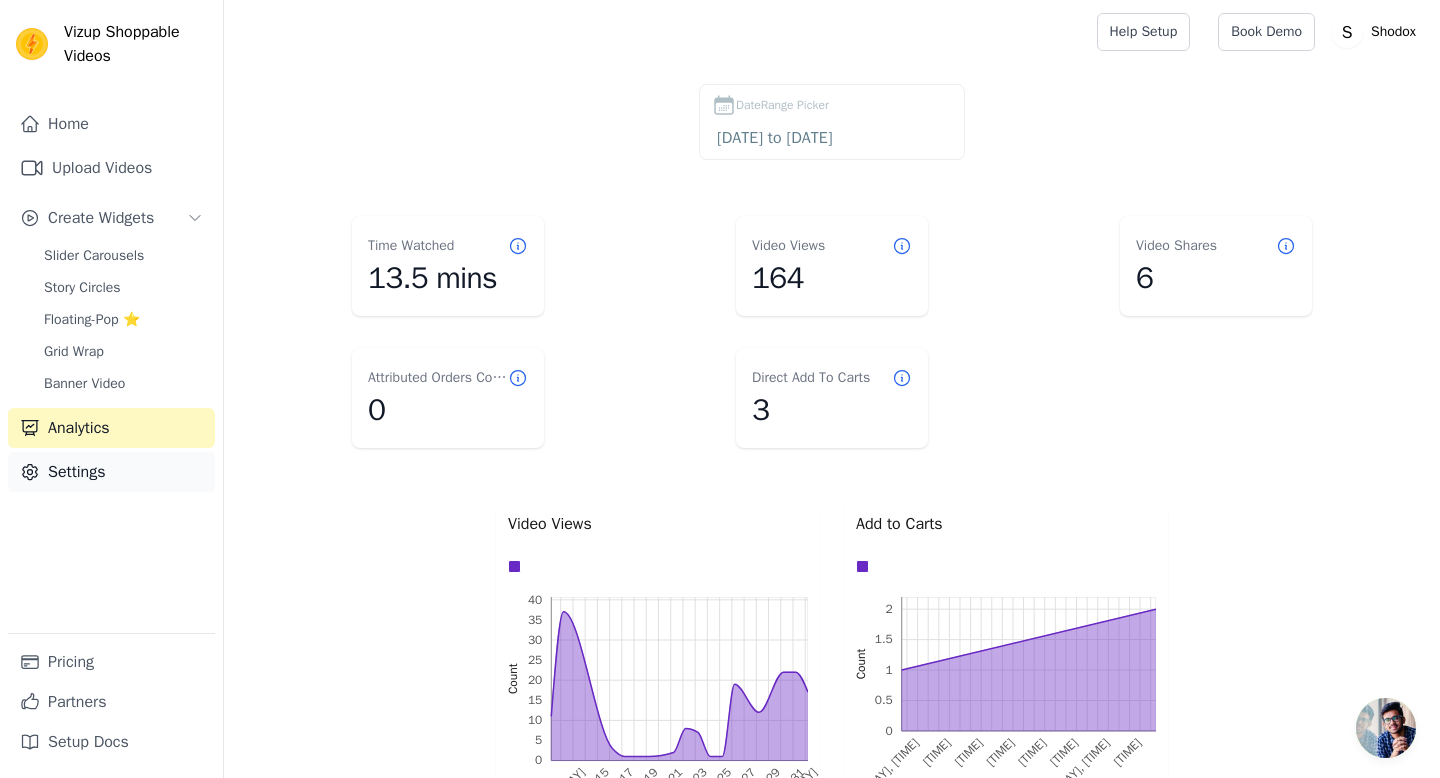 click on "Settings" at bounding box center [111, 472] 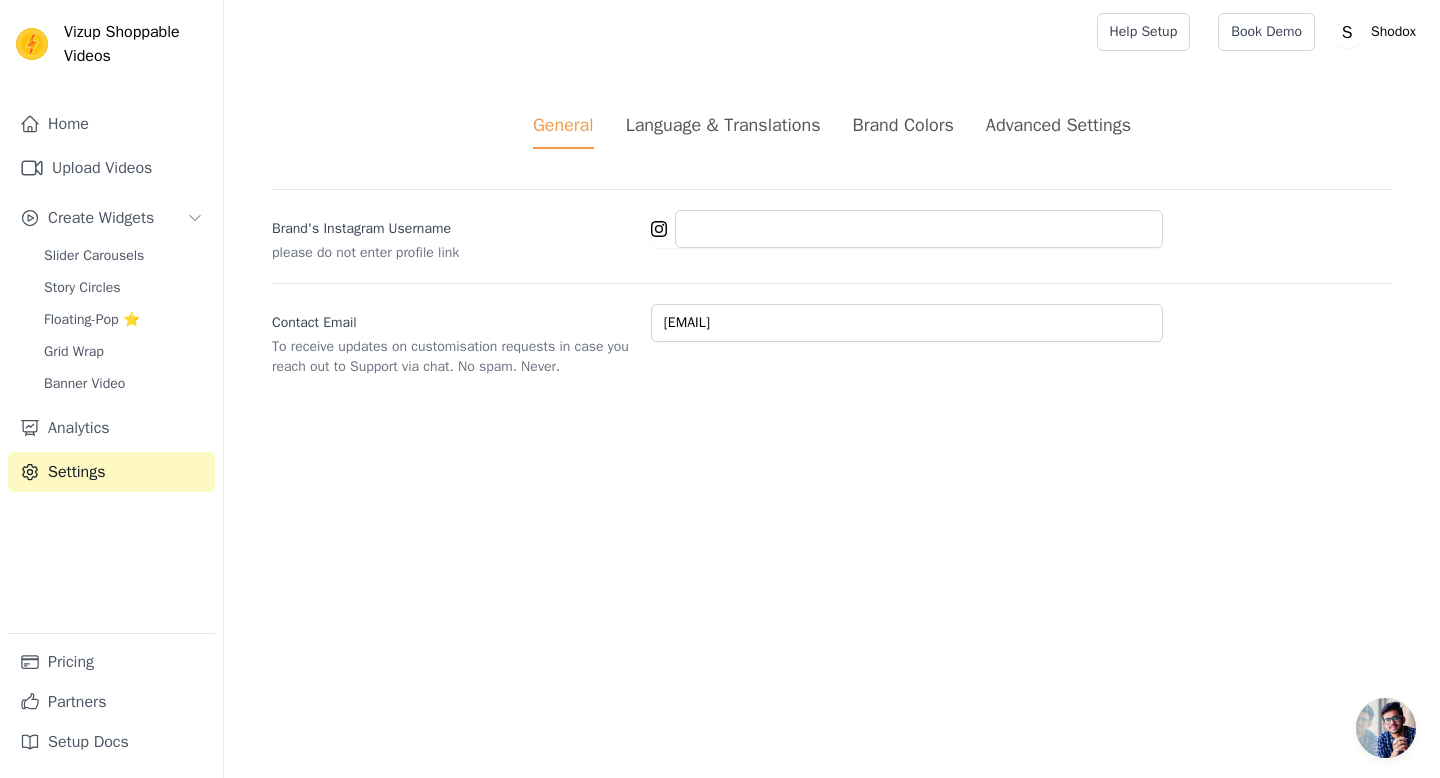click on "Advanced Settings" at bounding box center (1058, 125) 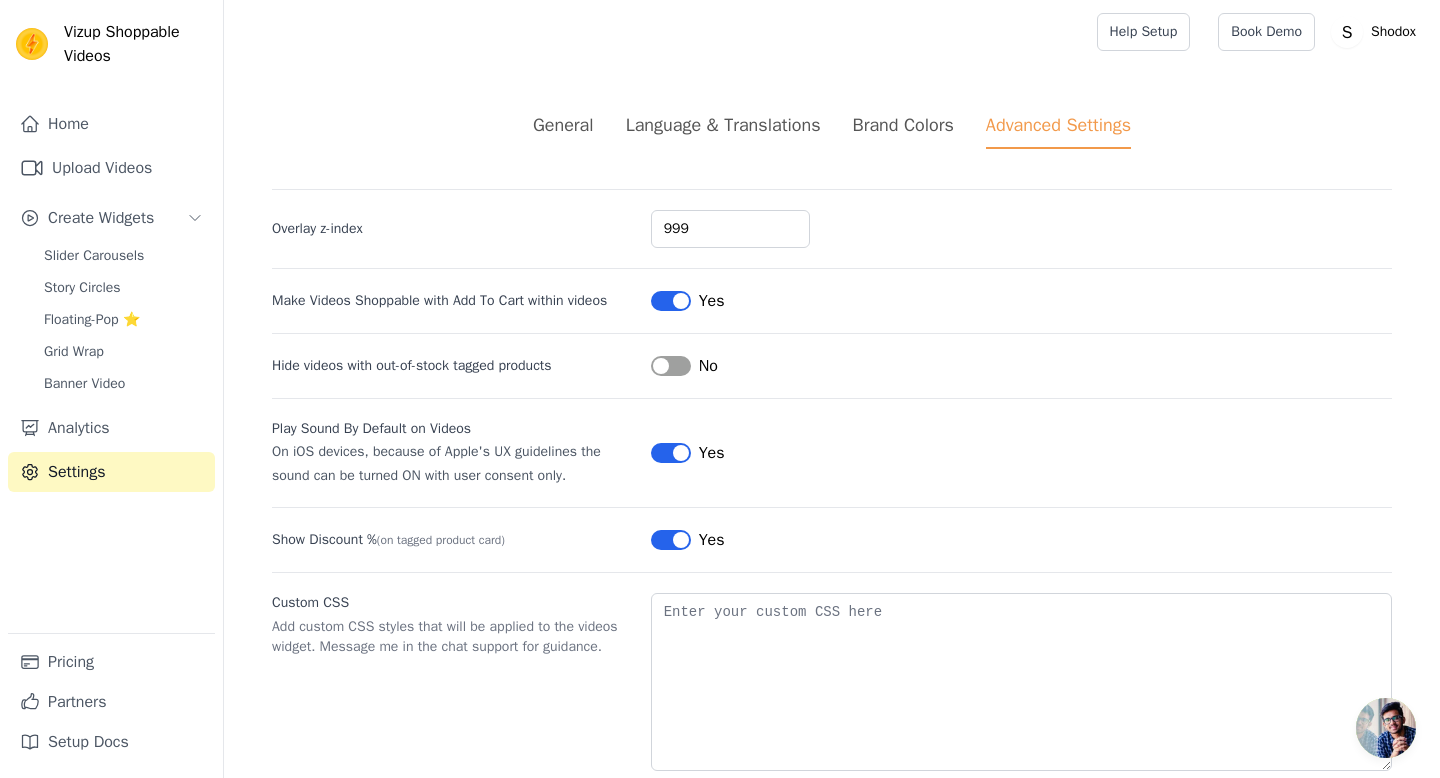 scroll, scrollTop: 41, scrollLeft: 0, axis: vertical 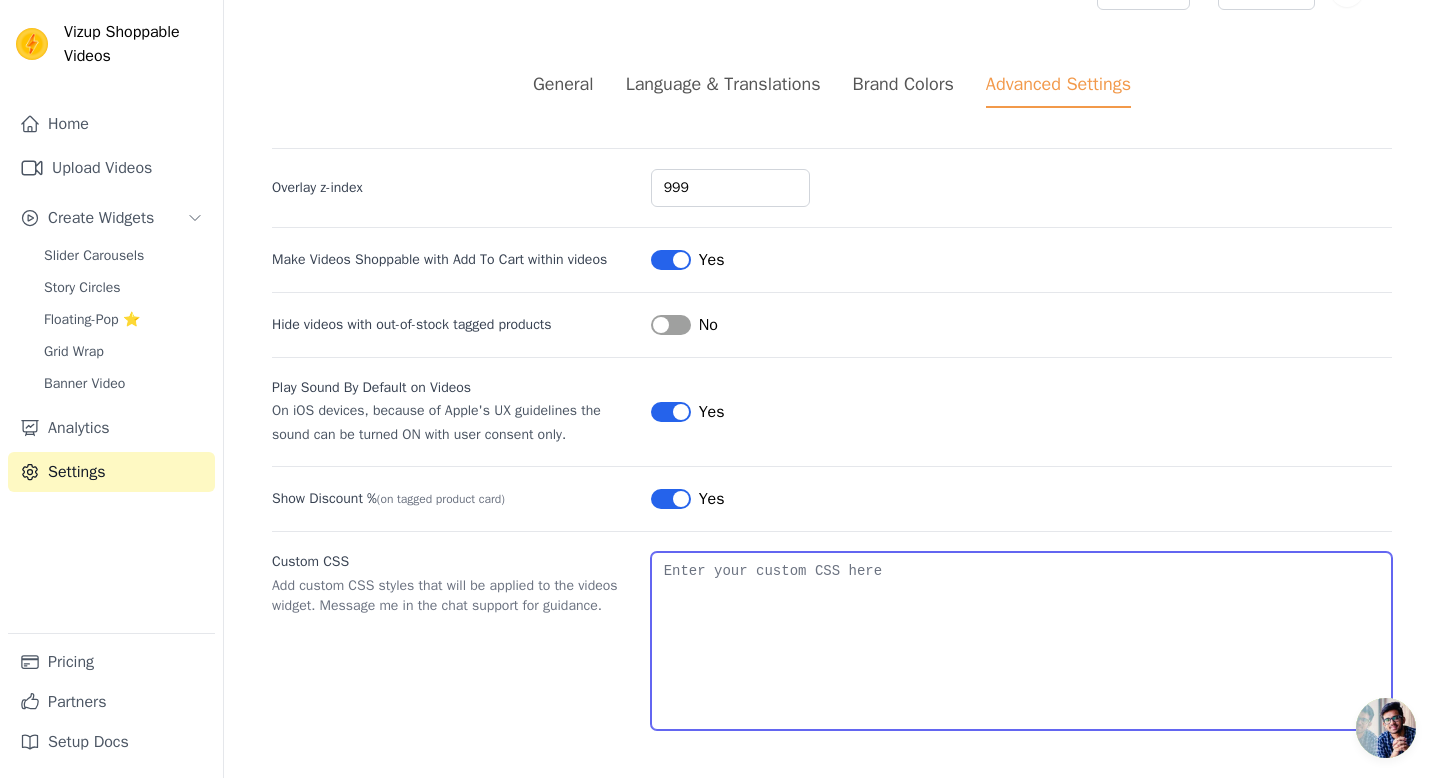 click on "Custom CSS" at bounding box center [1021, 641] 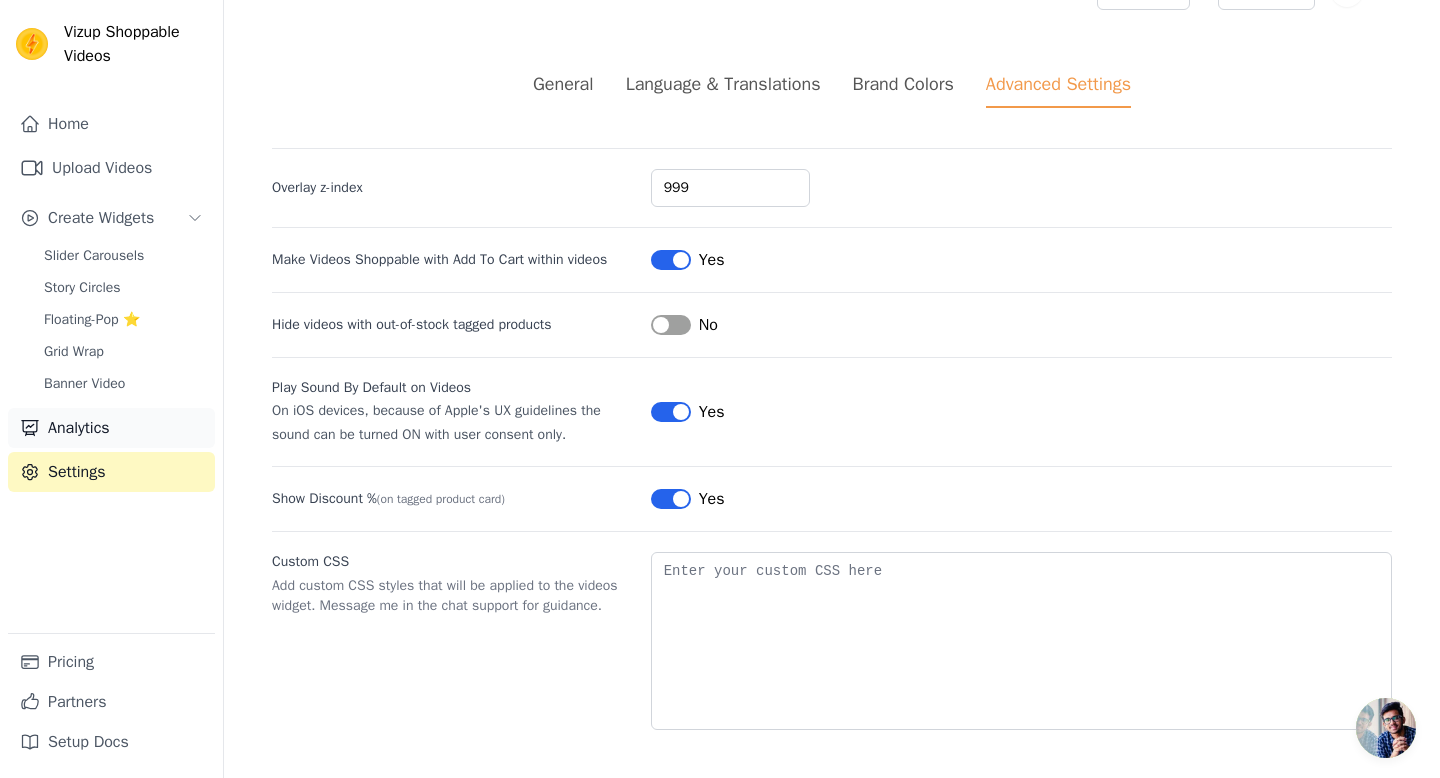 click on "Analytics" at bounding box center [111, 428] 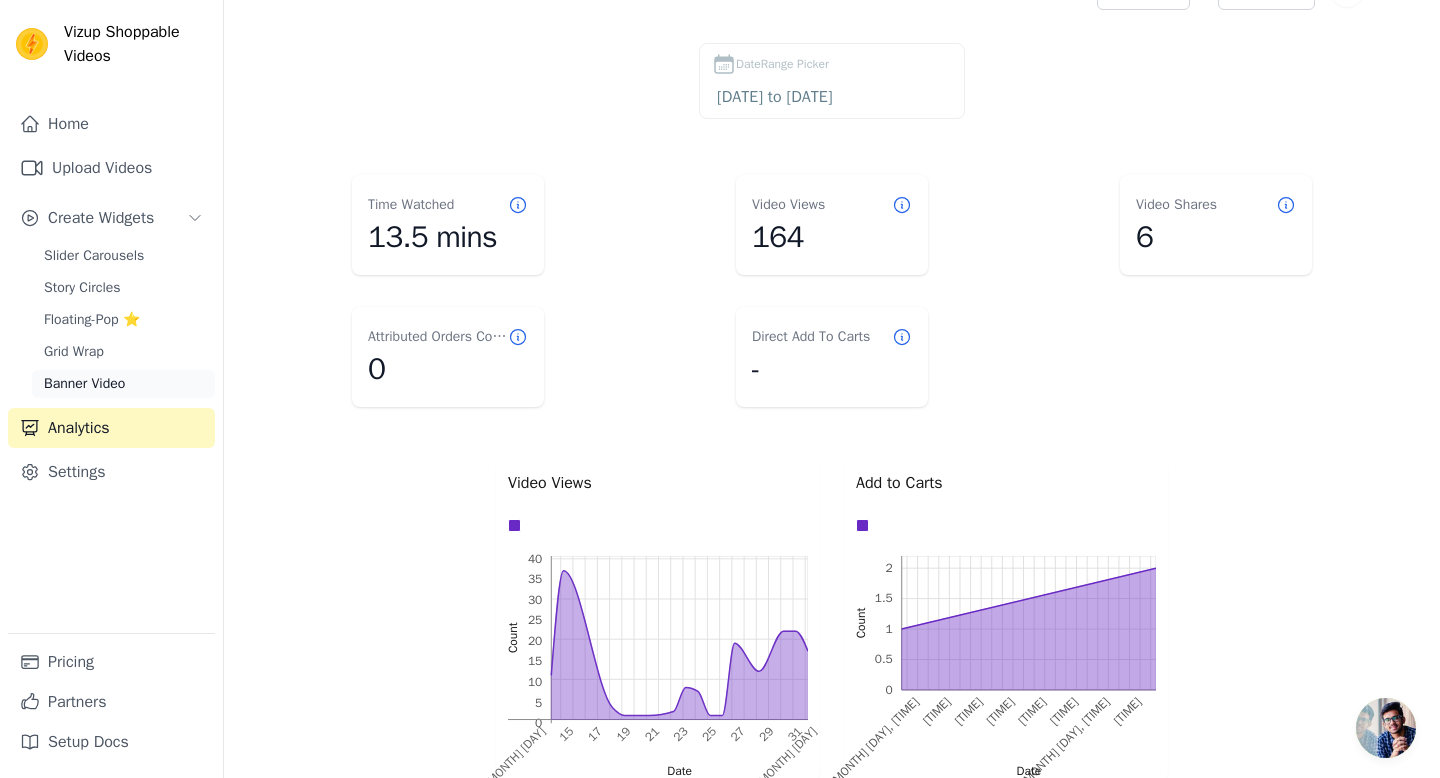 click on "Banner Video" at bounding box center [84, 384] 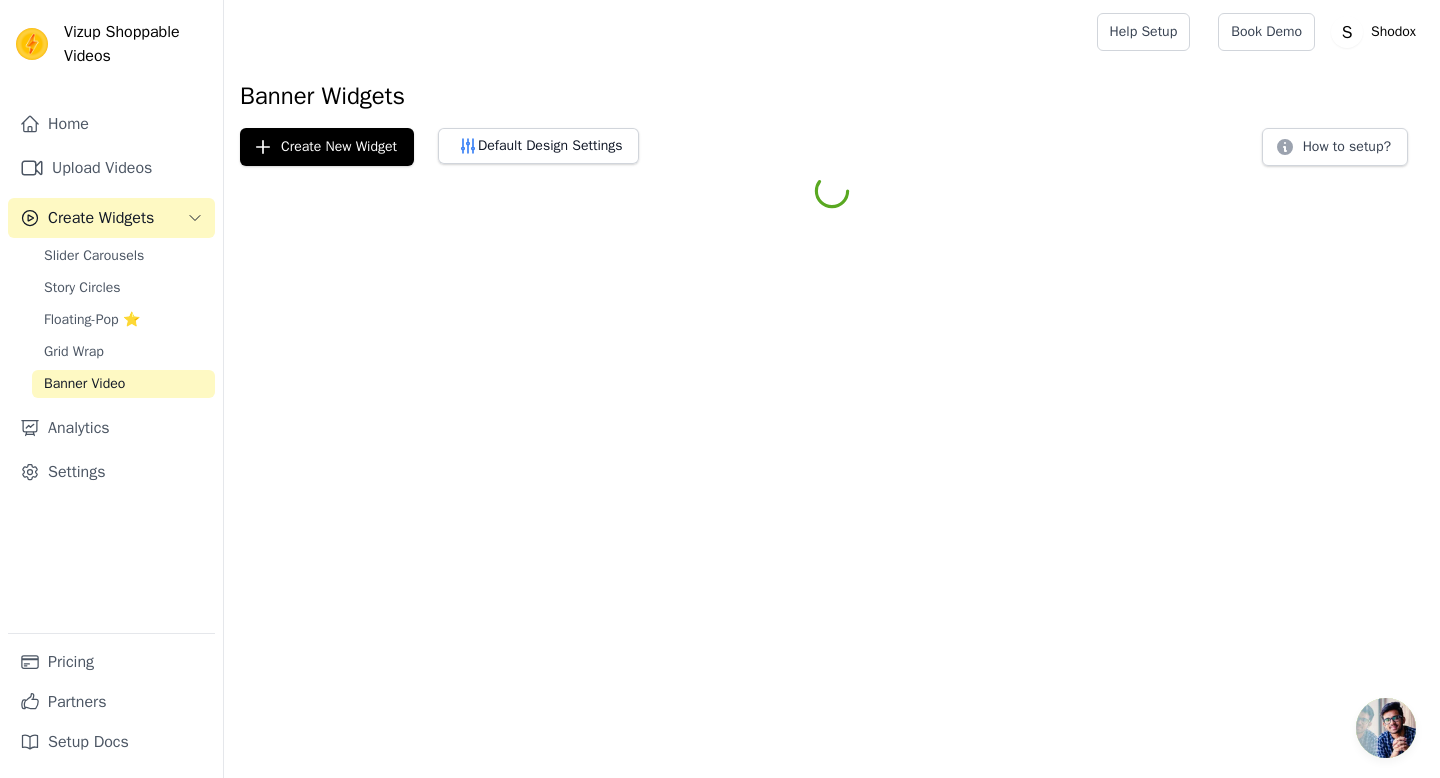 scroll, scrollTop: 0, scrollLeft: 0, axis: both 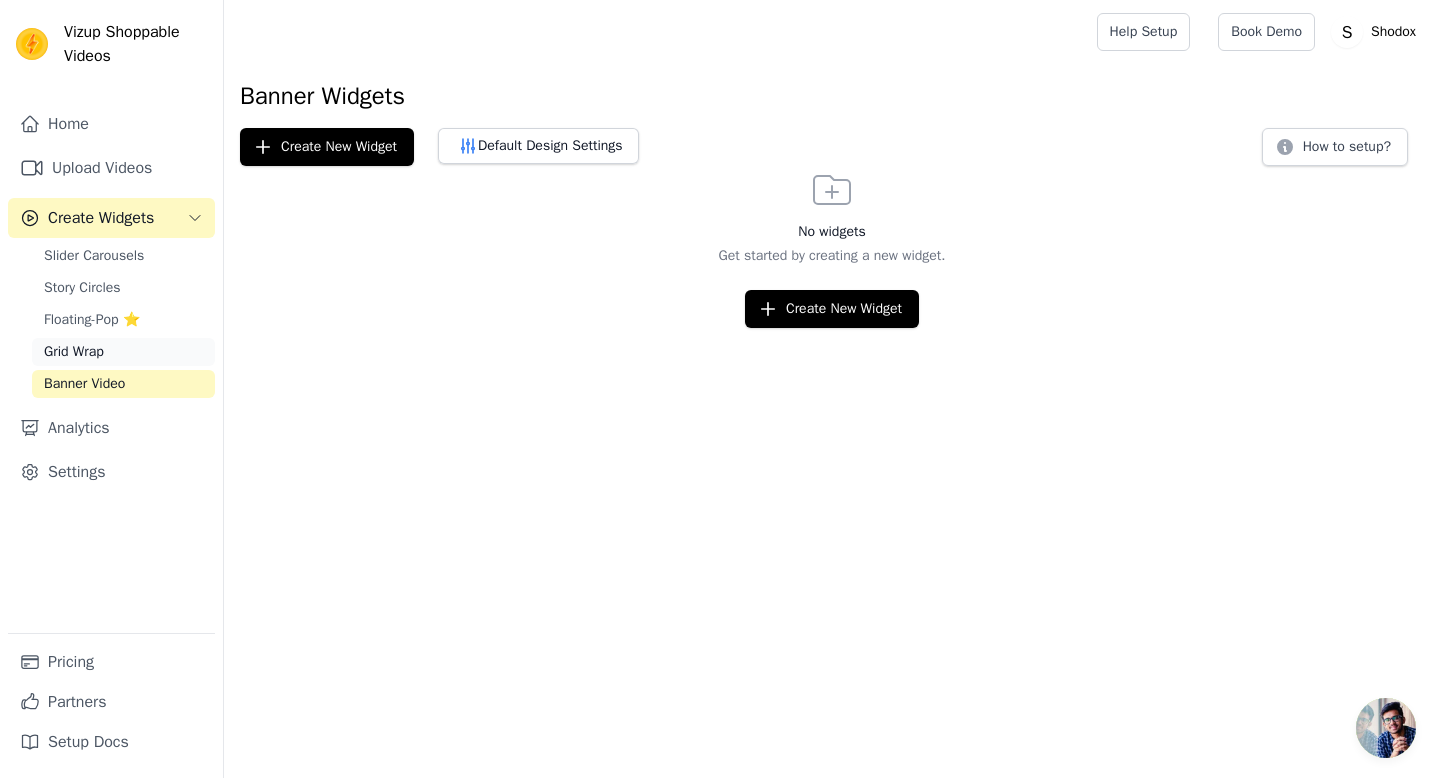 click on "Grid Wrap" at bounding box center (74, 352) 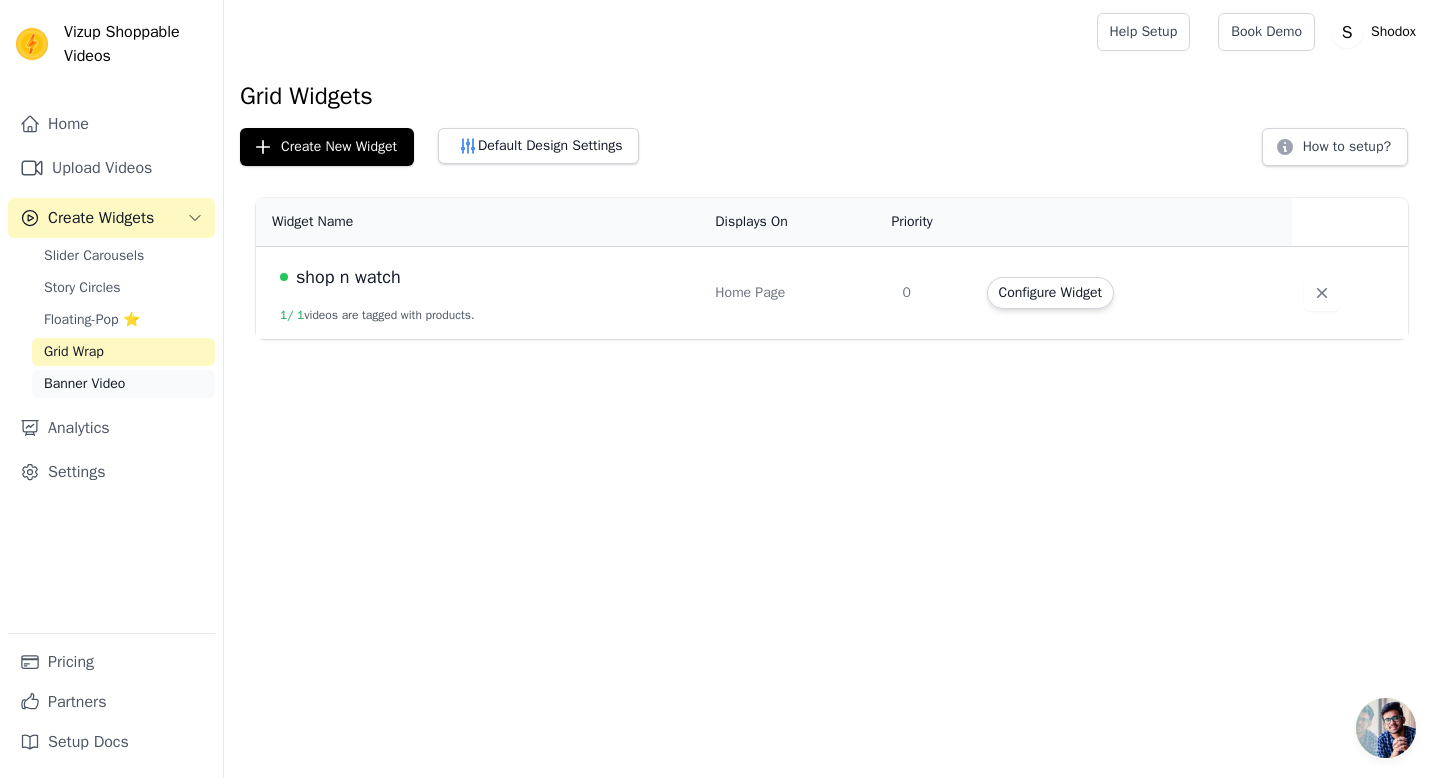 click on "Banner Video" at bounding box center (123, 384) 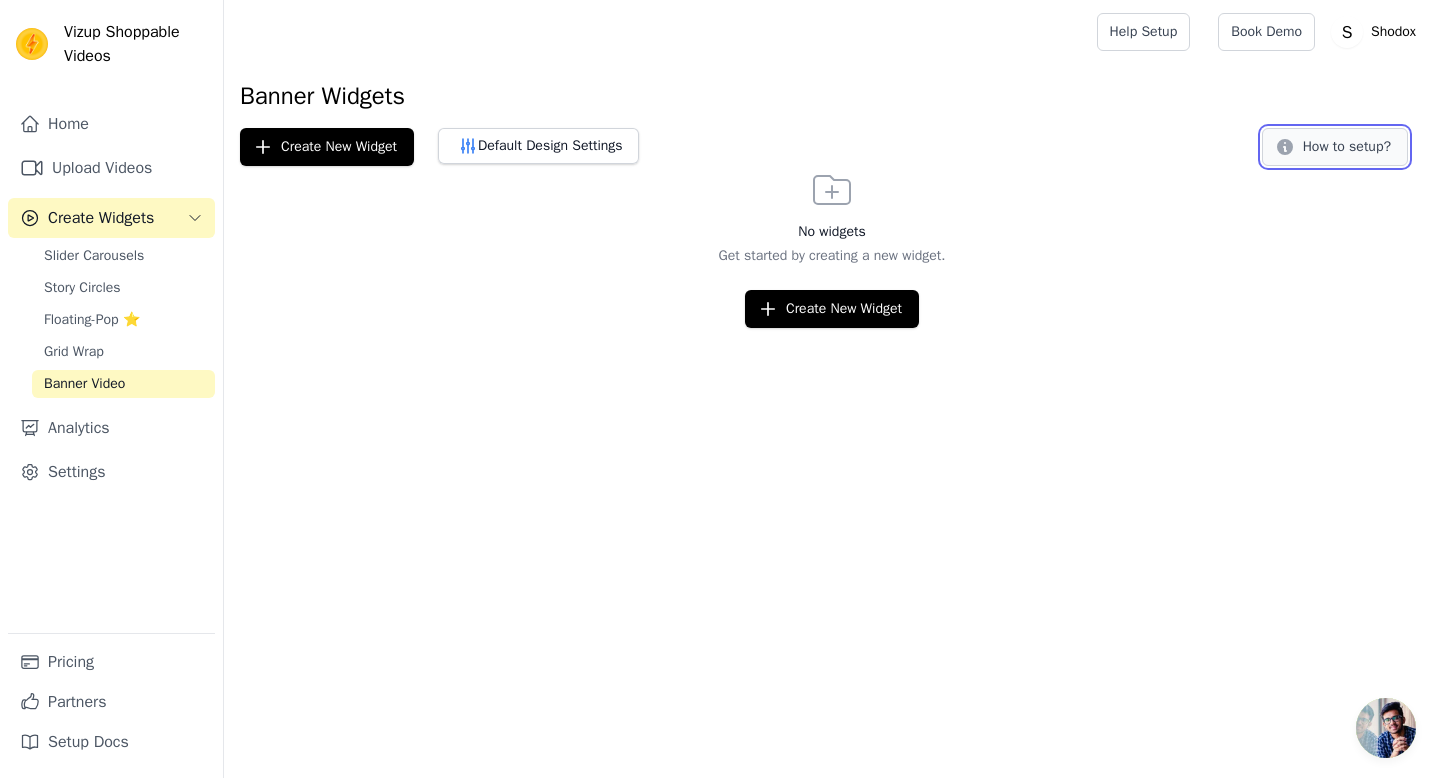 click on "How to setup?" at bounding box center (1335, 147) 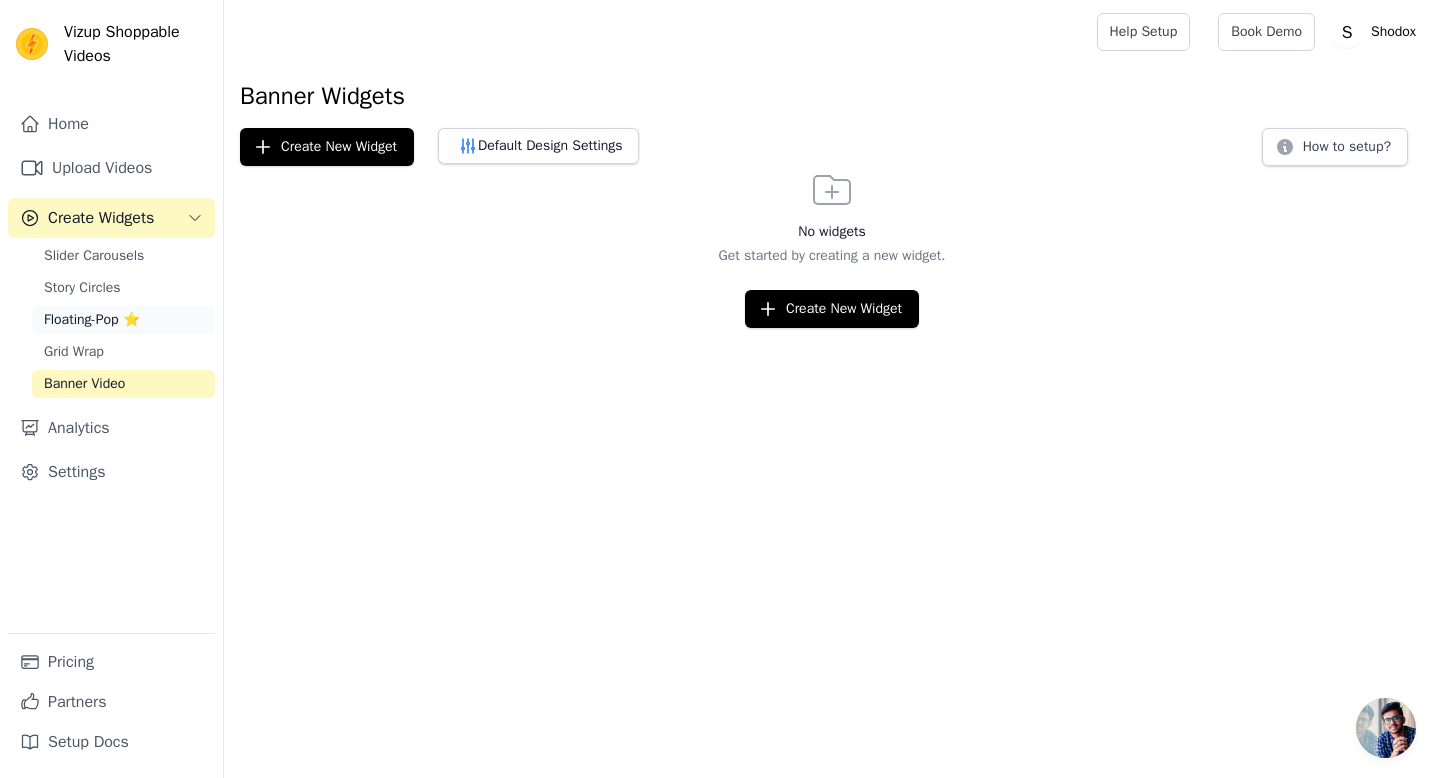 click on "Floating-Pop ⭐" at bounding box center [92, 320] 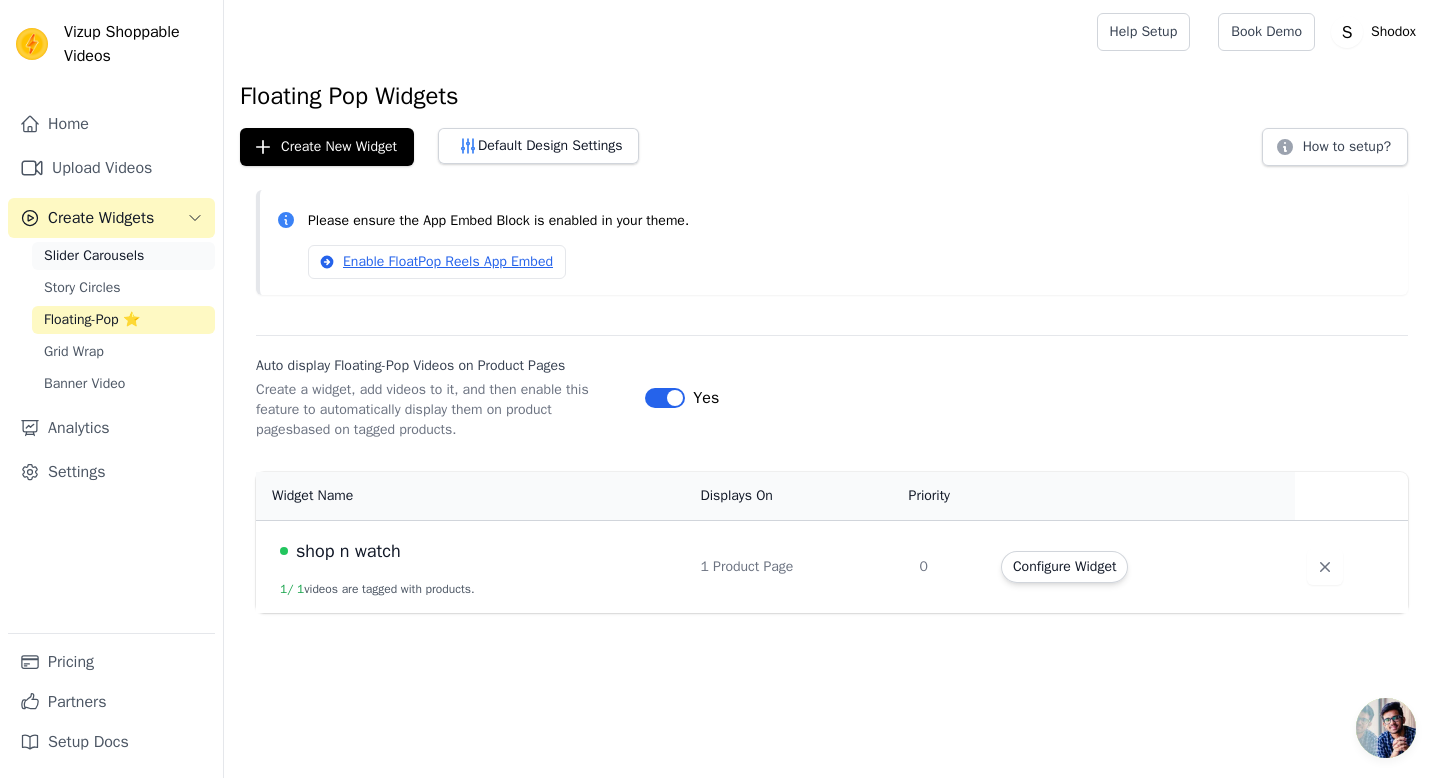 click on "Slider Carousels" at bounding box center [94, 256] 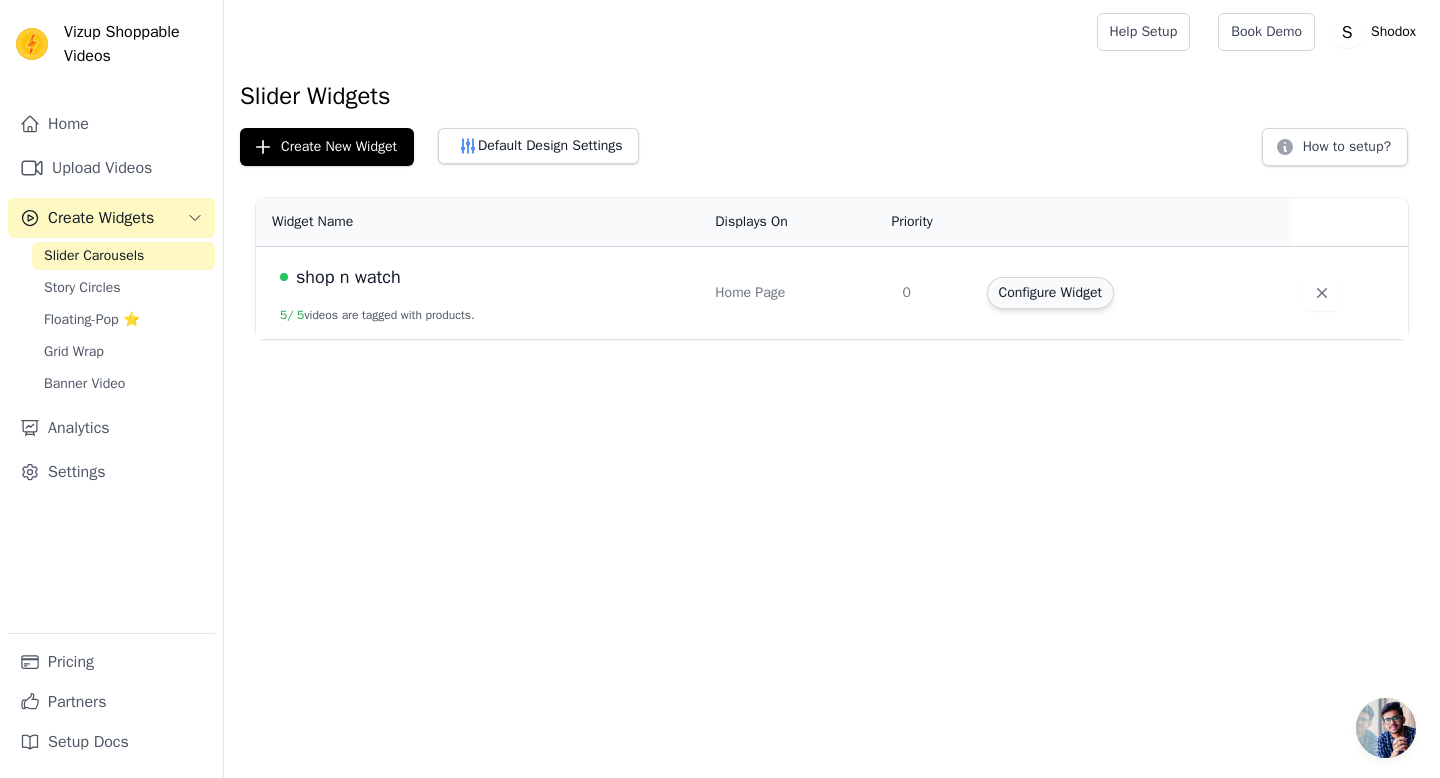 click on "Configure Widget" at bounding box center (1050, 293) 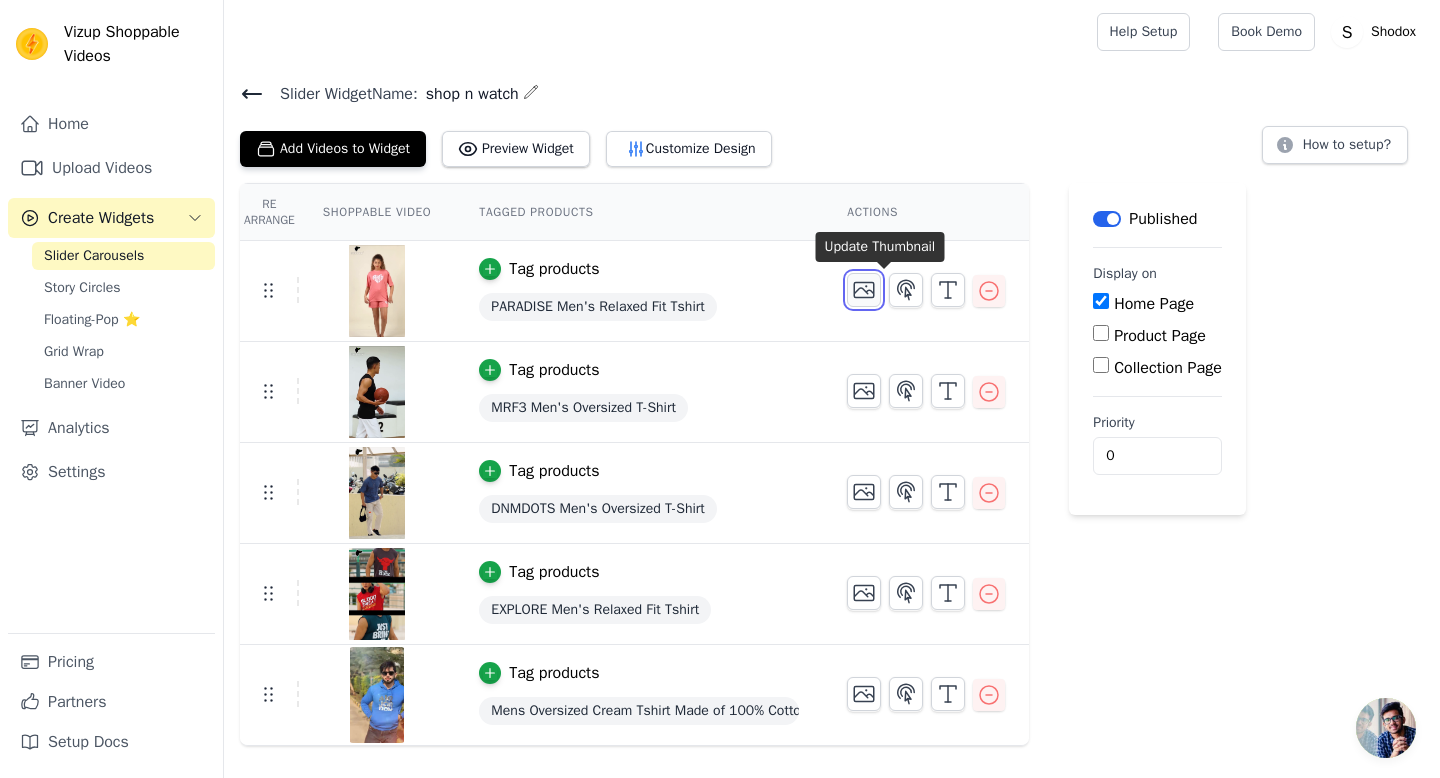 click 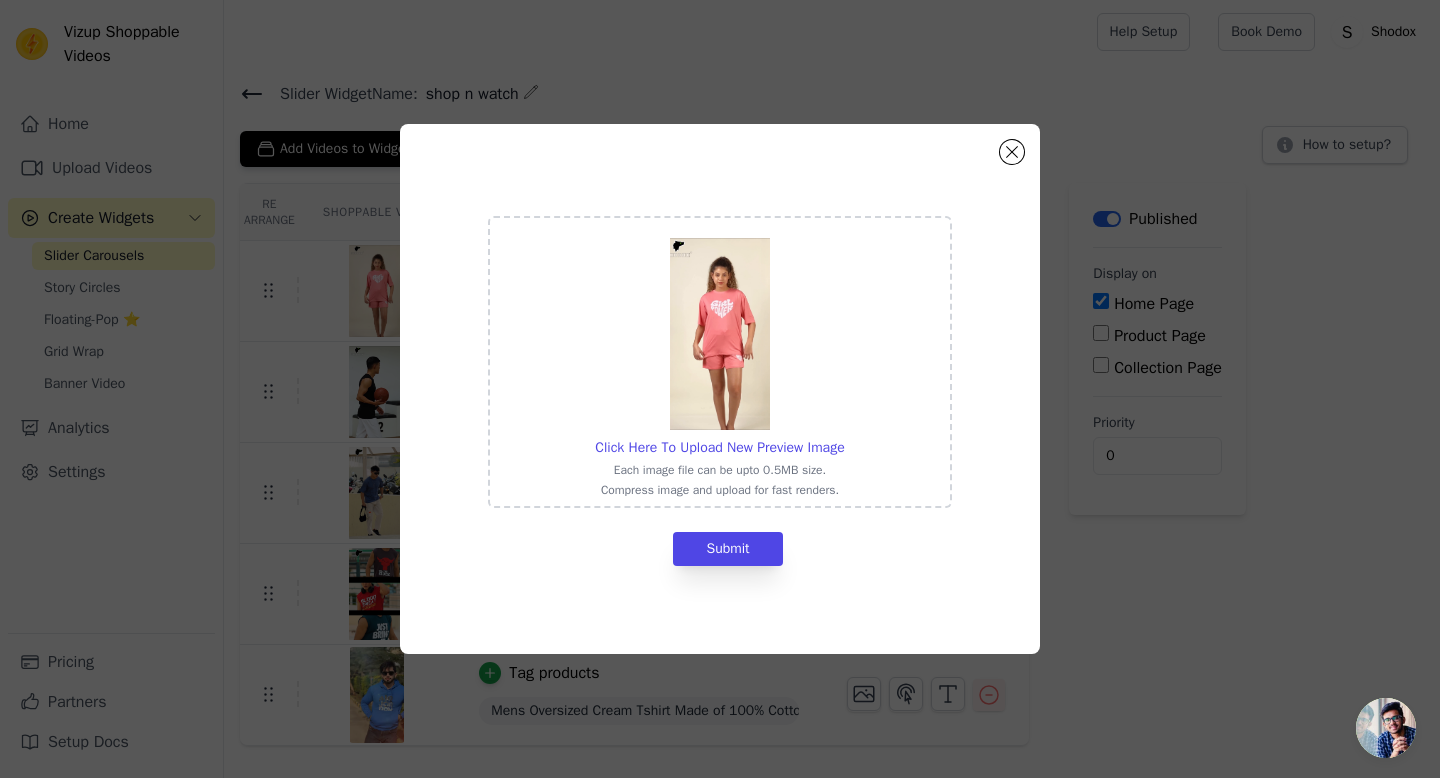 click at bounding box center (720, 334) 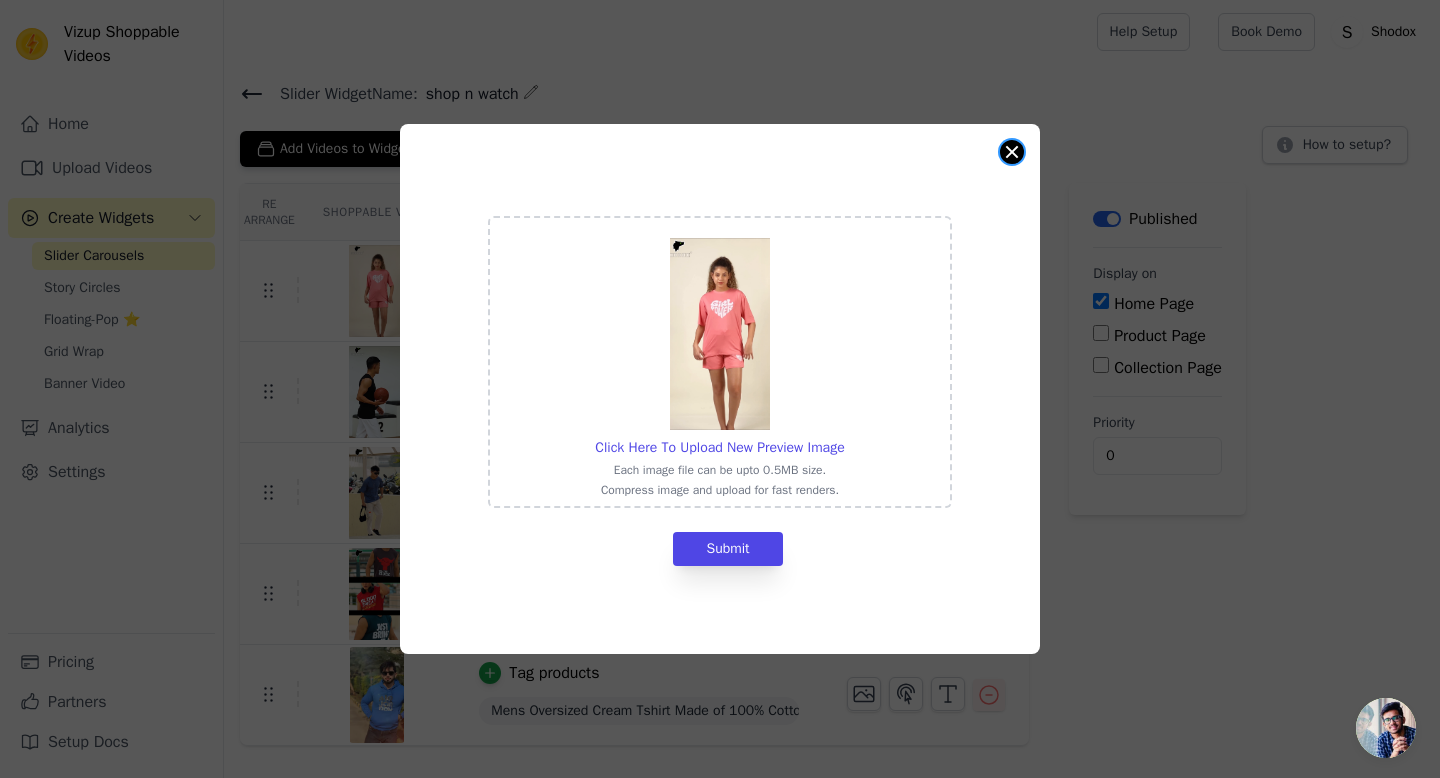 click at bounding box center [1012, 152] 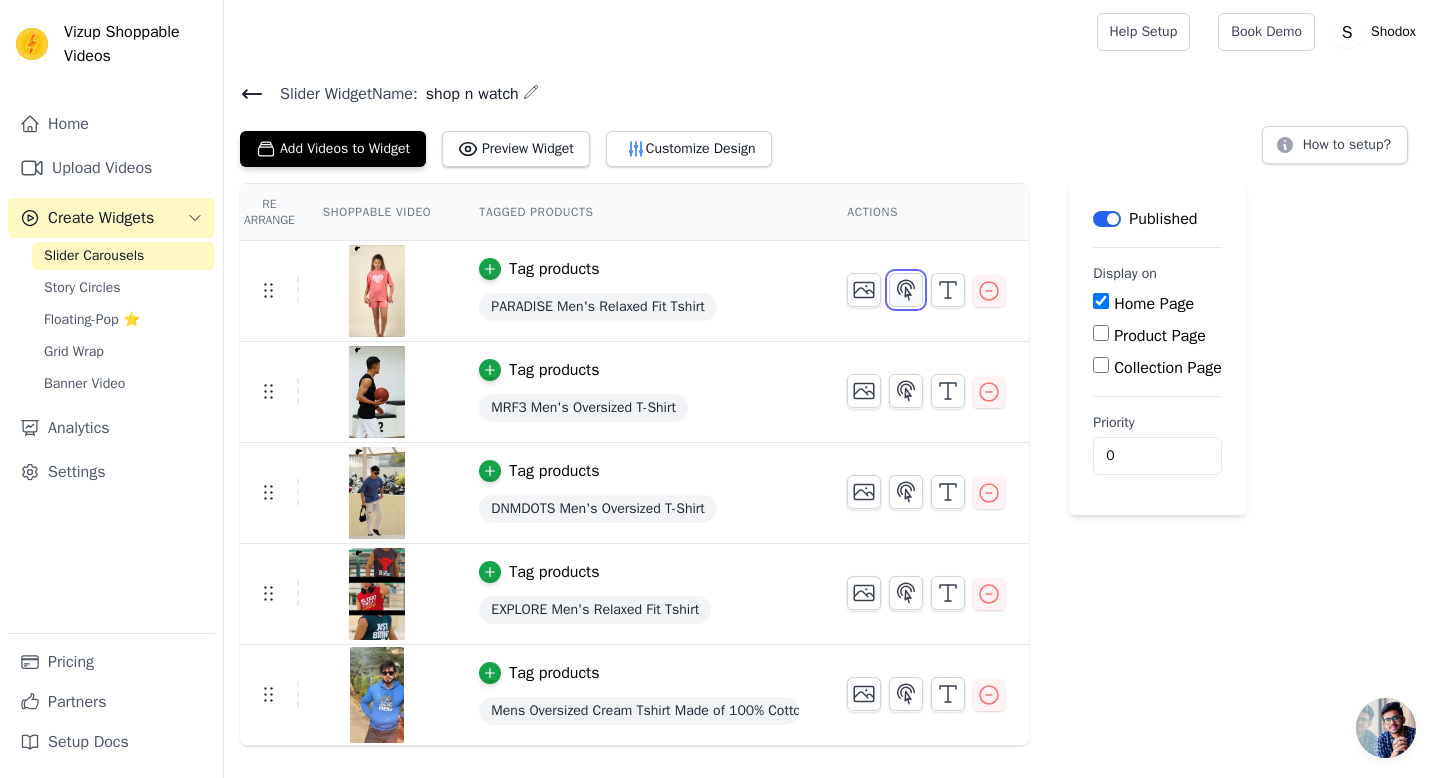 click 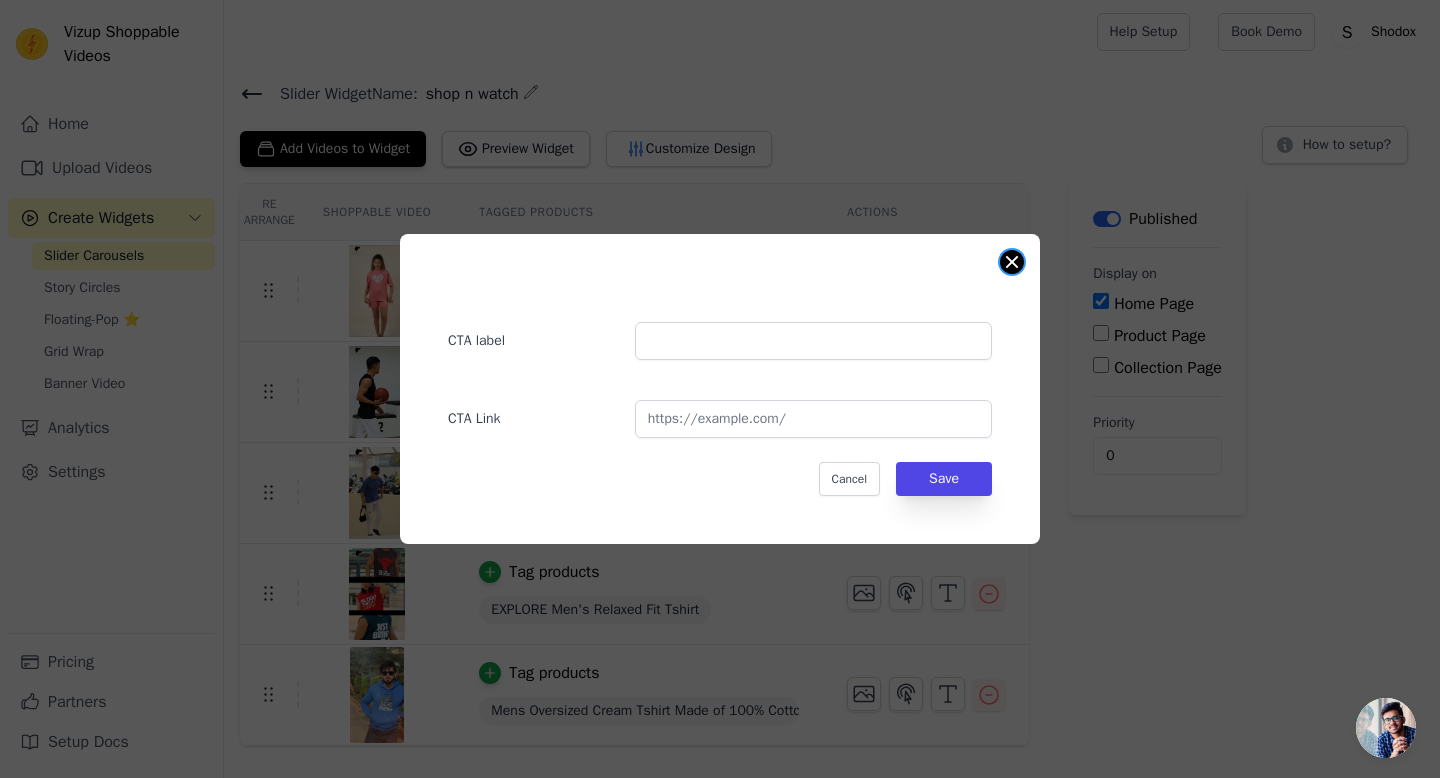 click at bounding box center (1012, 262) 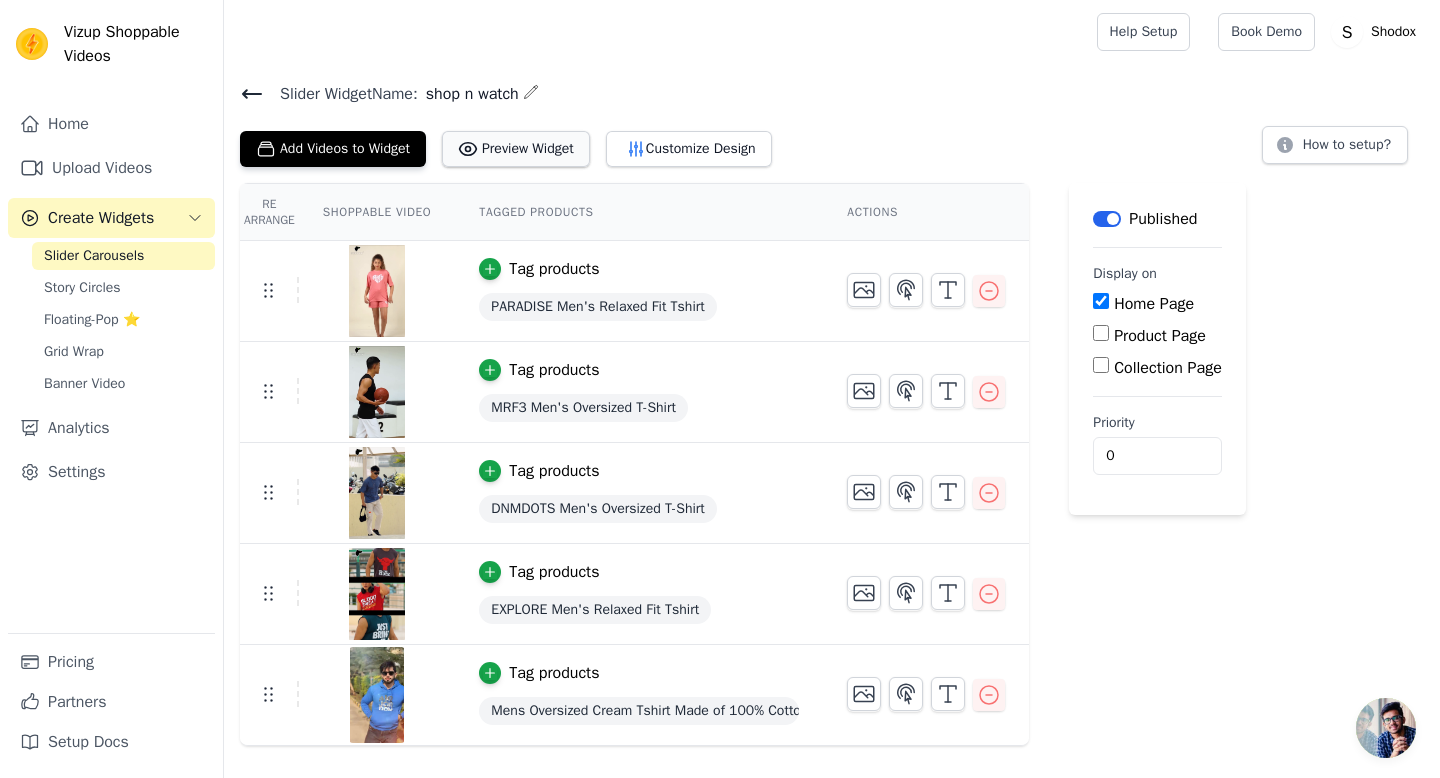 click on "Preview Widget" at bounding box center [516, 149] 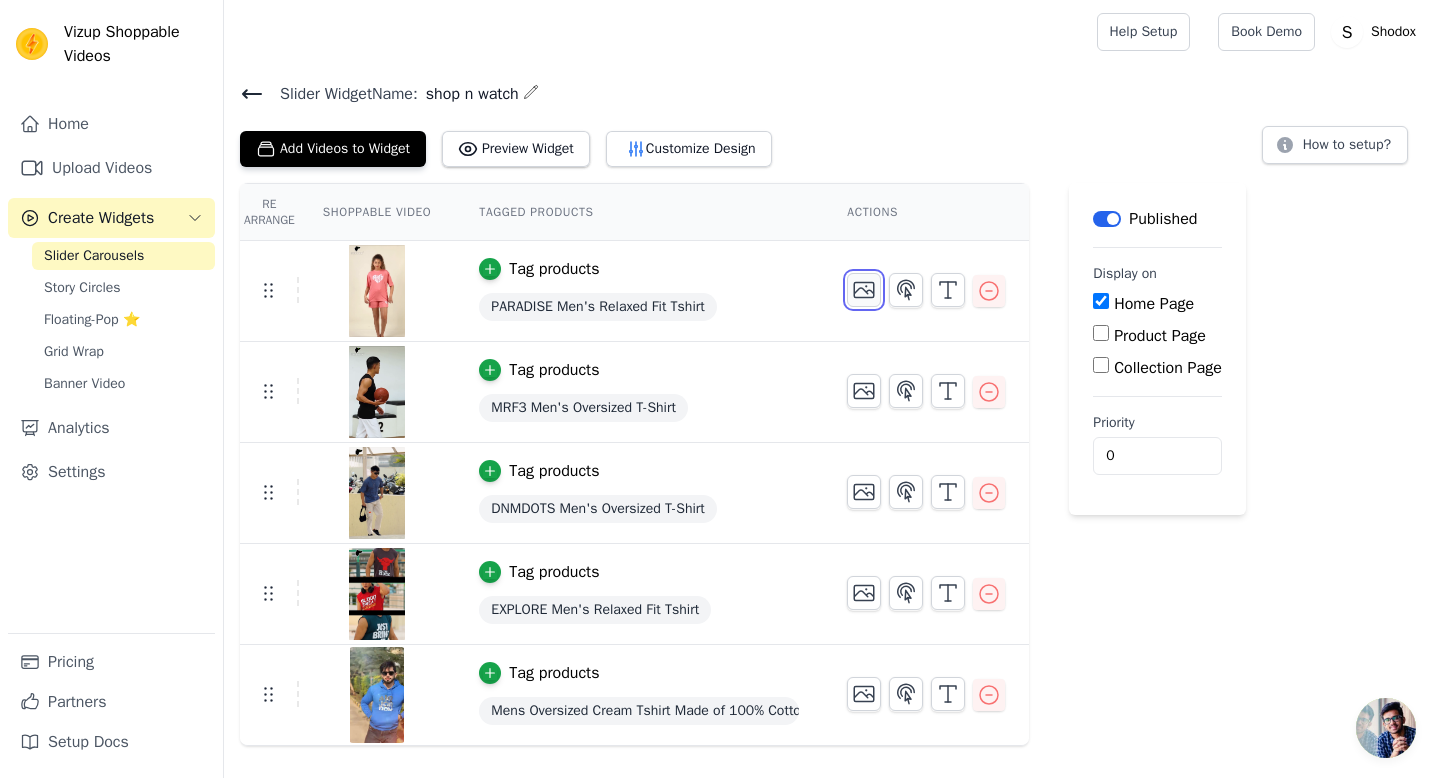 click 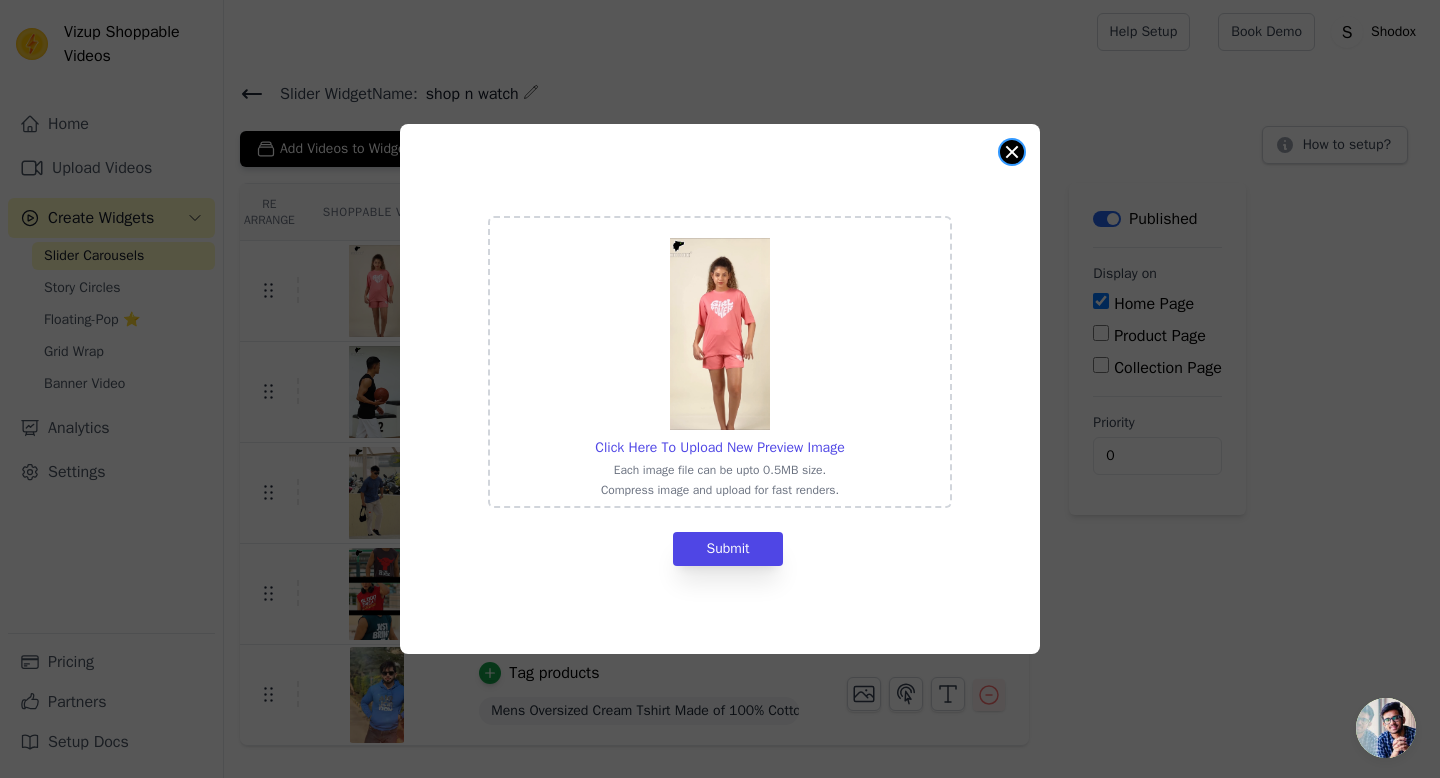 click at bounding box center [1012, 152] 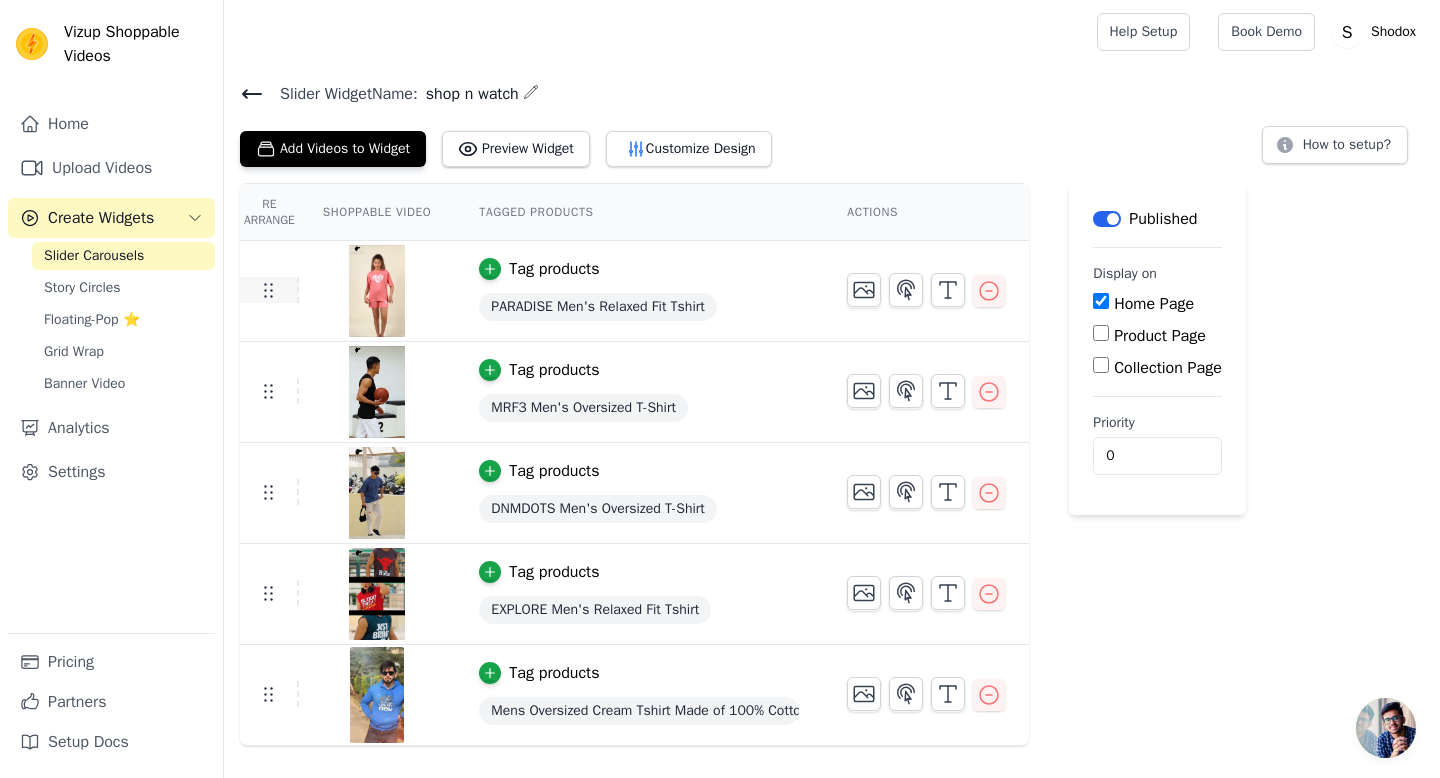 click 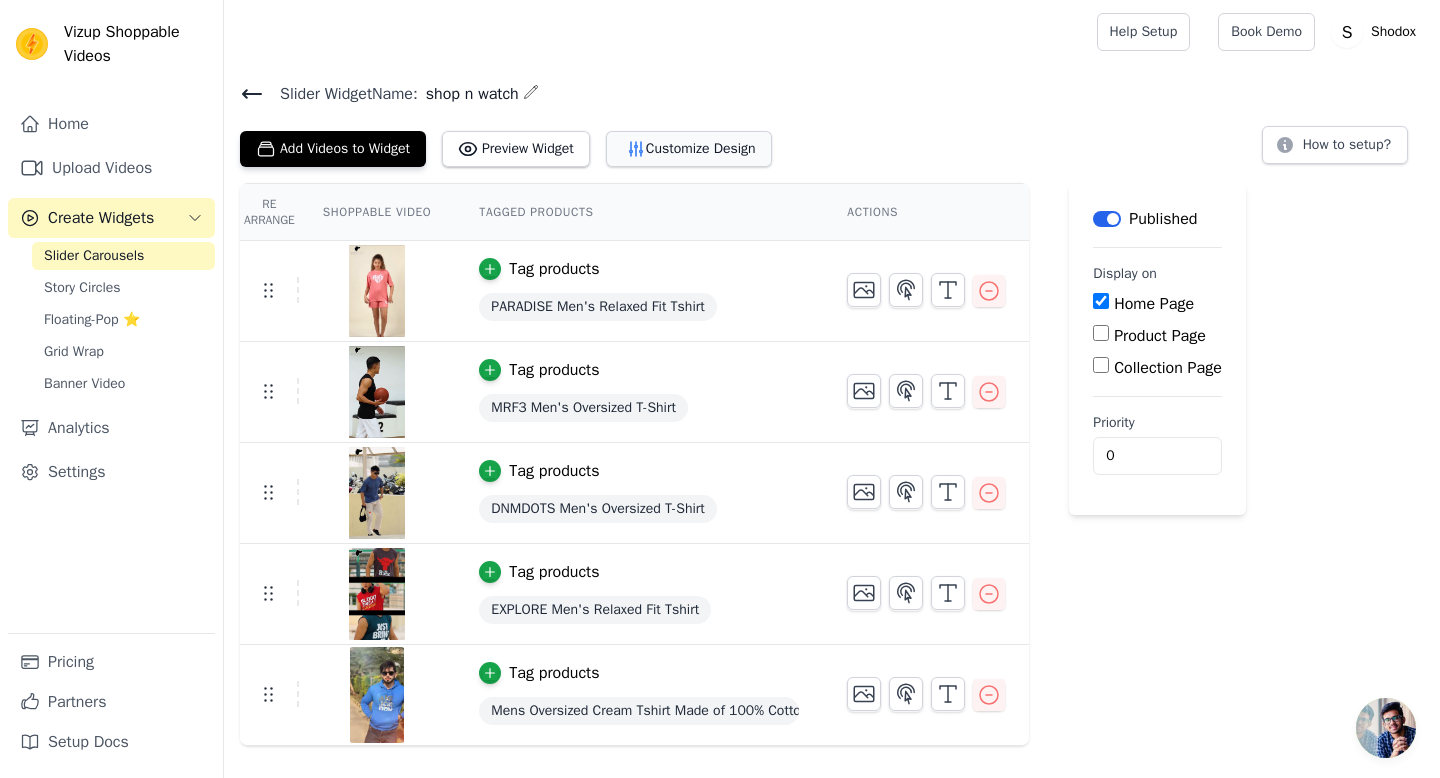 click on "Customize Design" at bounding box center (689, 149) 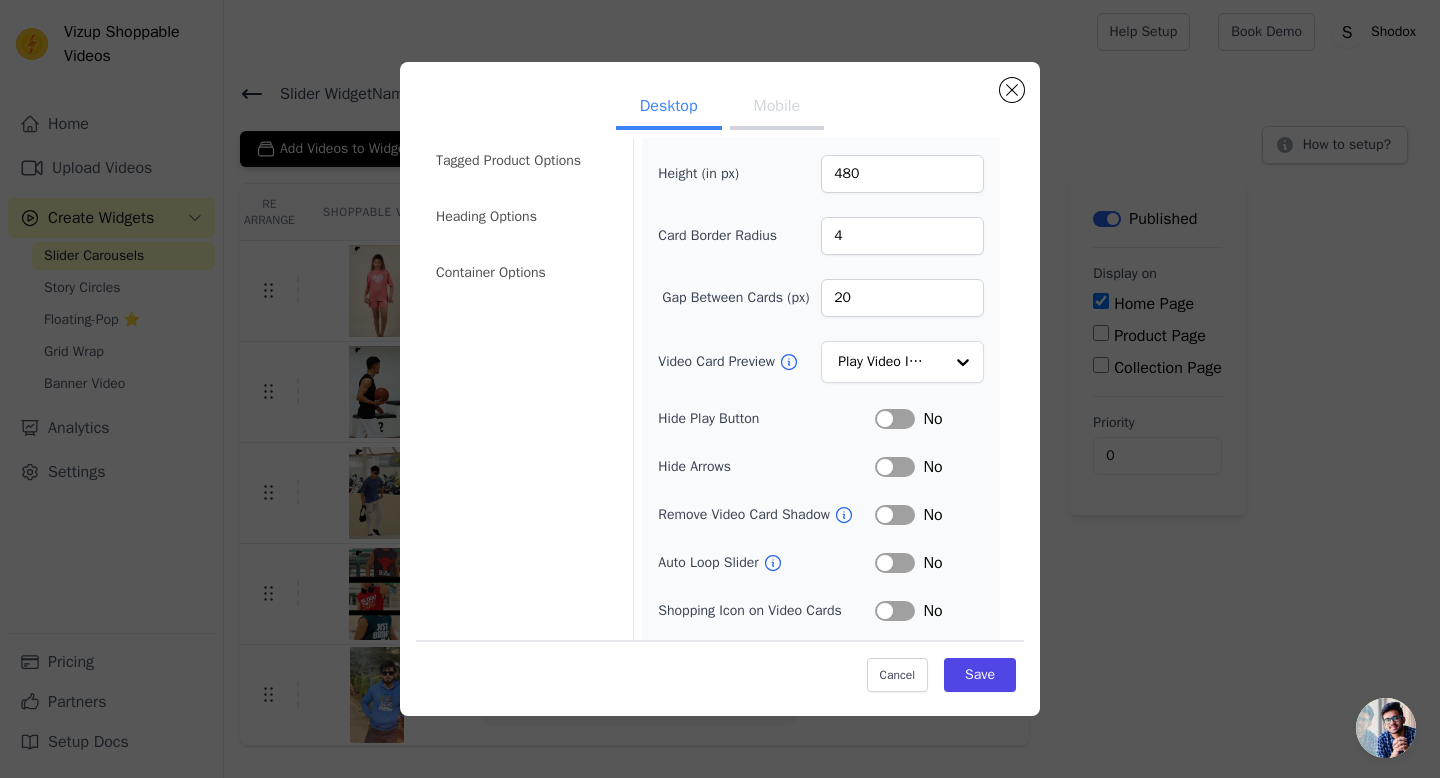 scroll, scrollTop: 122, scrollLeft: 0, axis: vertical 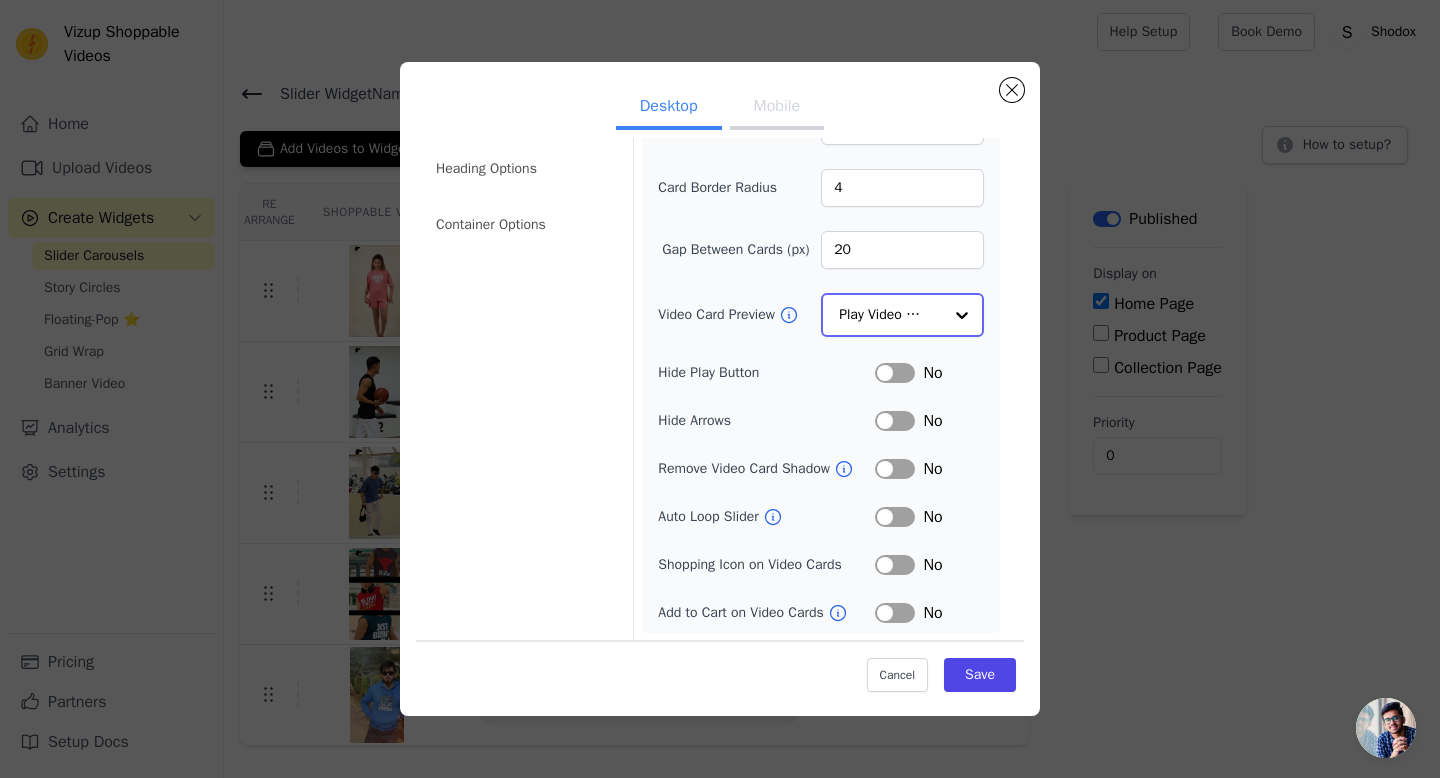 click on "Video Card Preview" 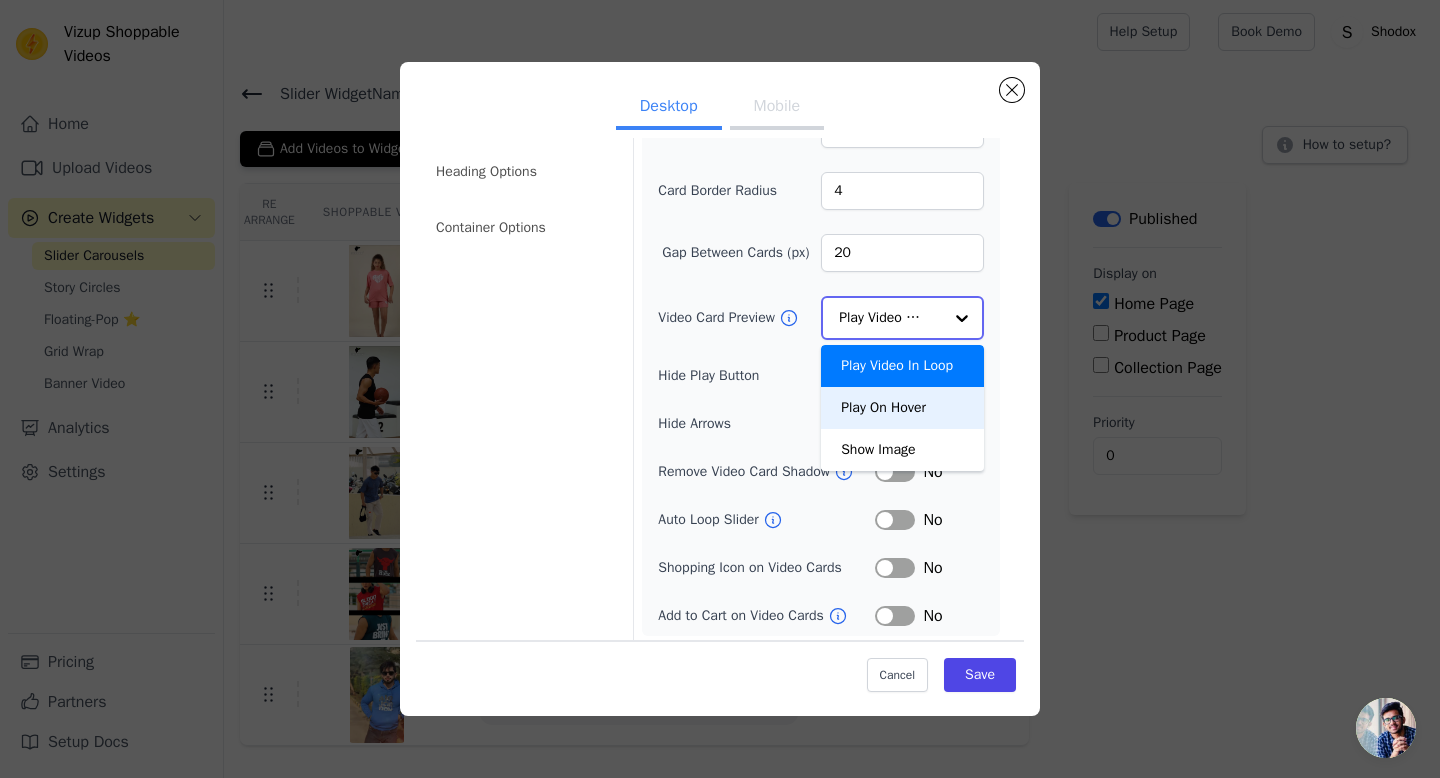 scroll, scrollTop: 122, scrollLeft: 0, axis: vertical 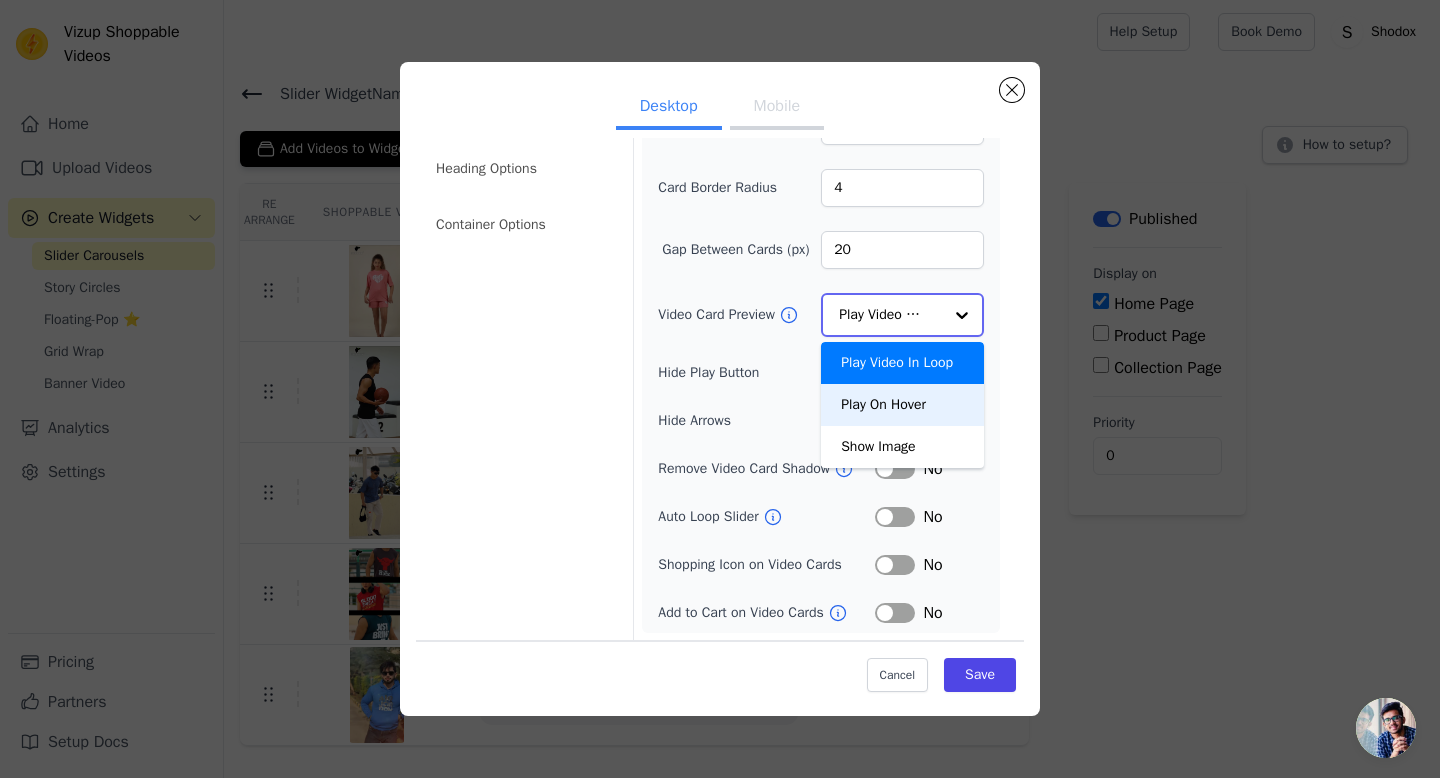 click on "Play On Hover" at bounding box center [902, 405] 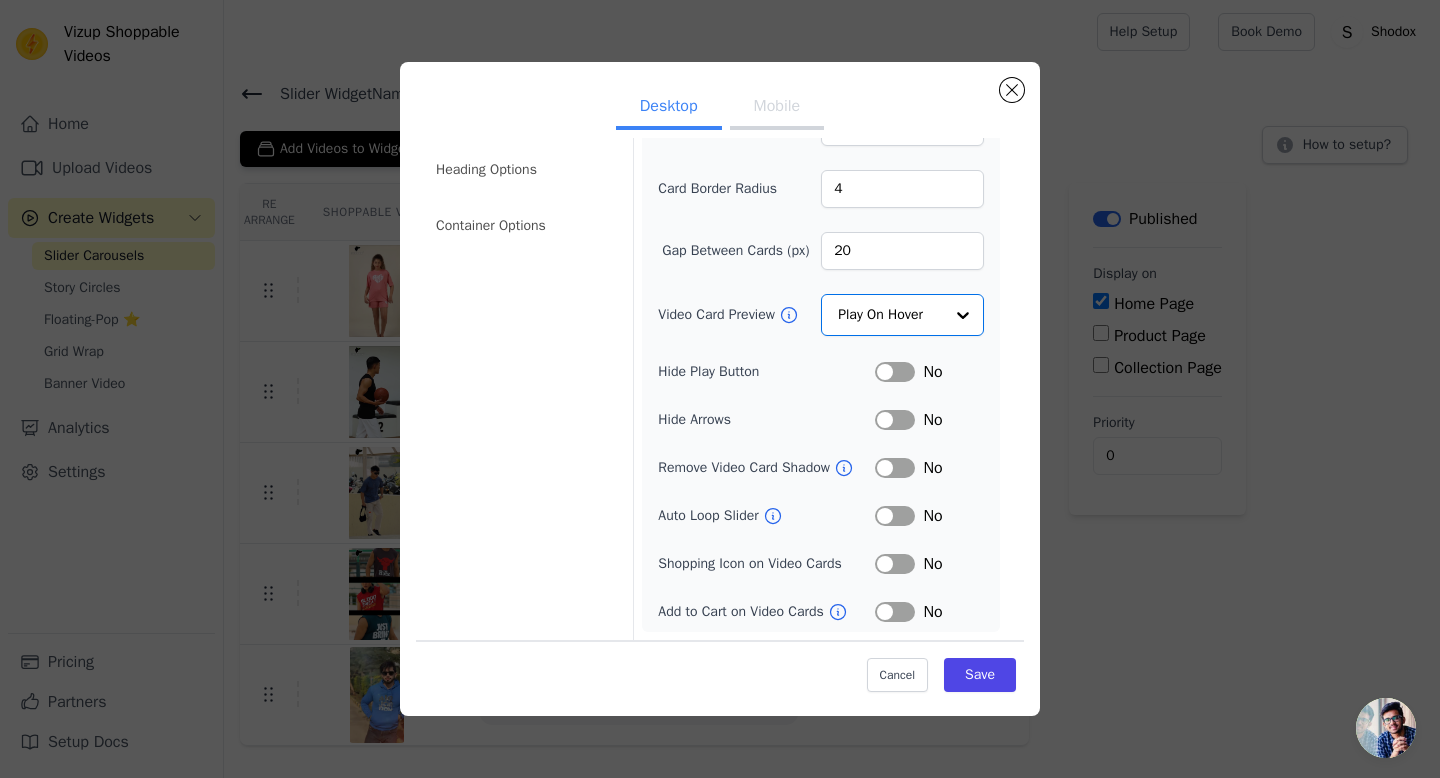click on "No" at bounding box center [929, 516] 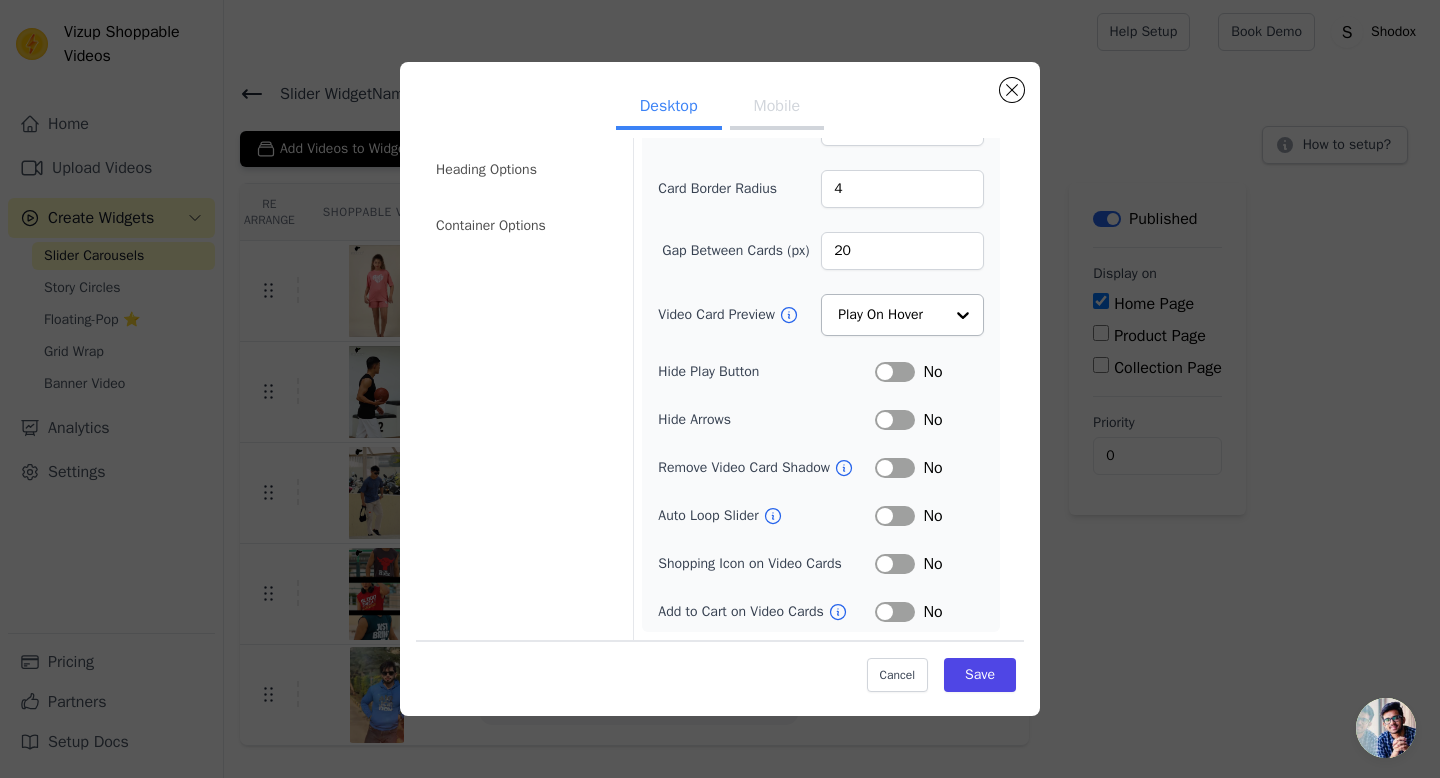 click on "Label" at bounding box center (895, 516) 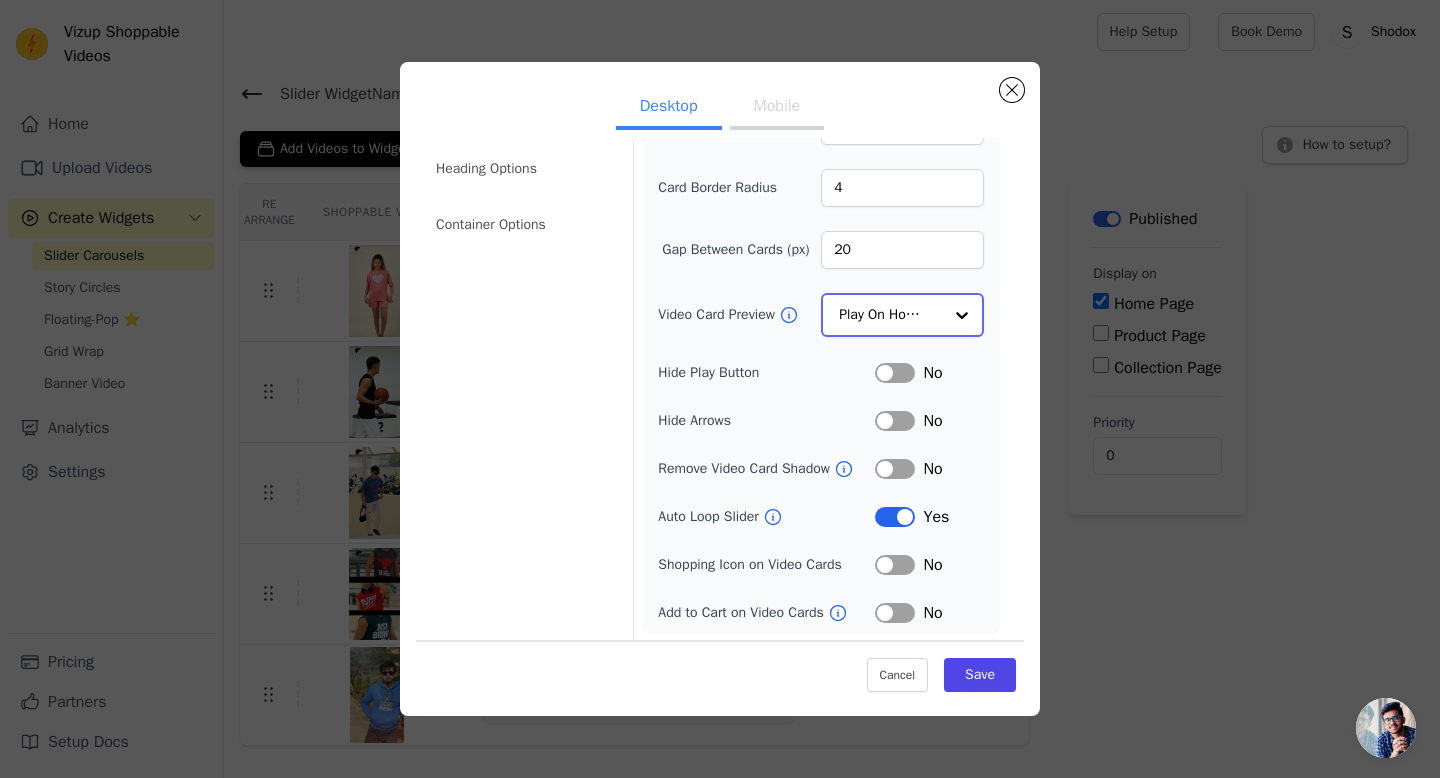 click on "Video Card Preview" 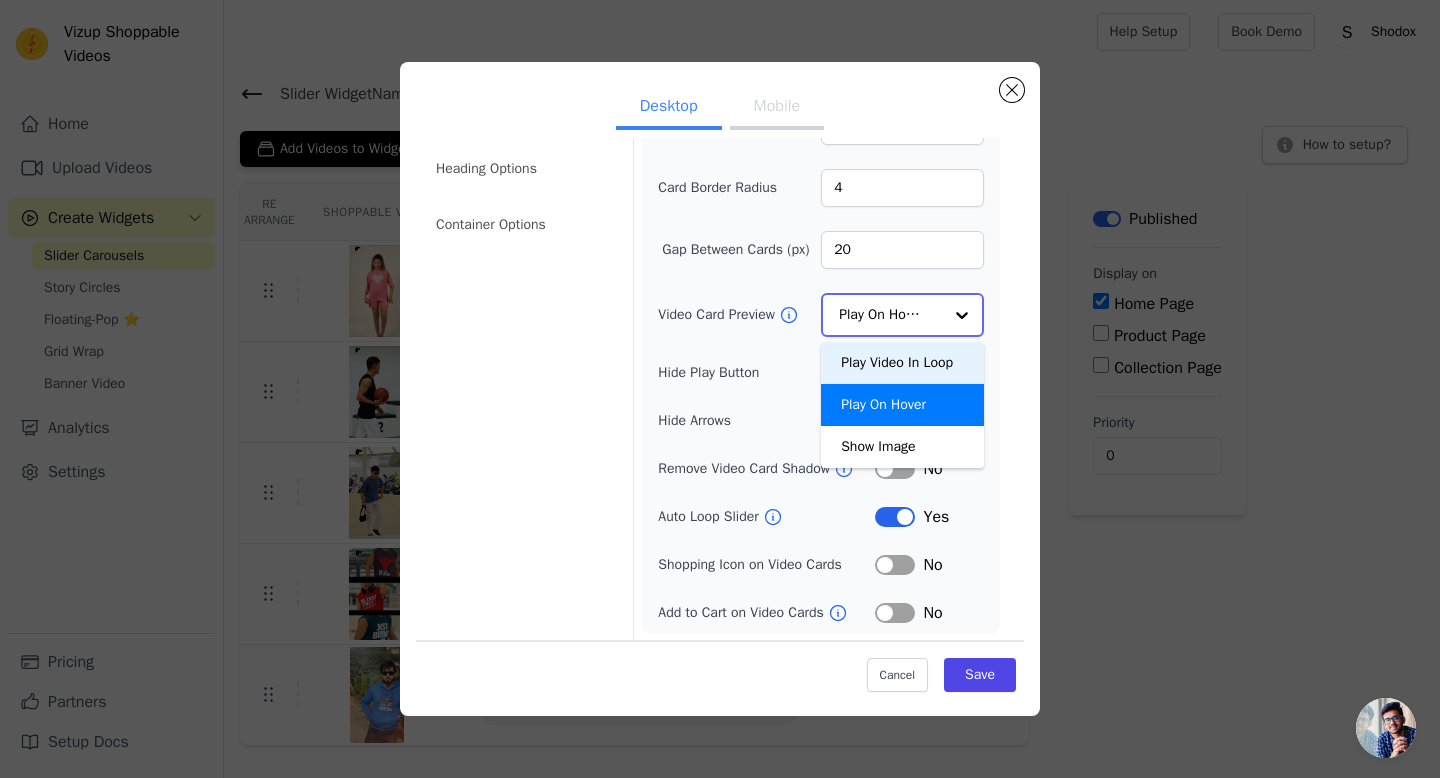 click on "Play Video In Loop" at bounding box center [902, 363] 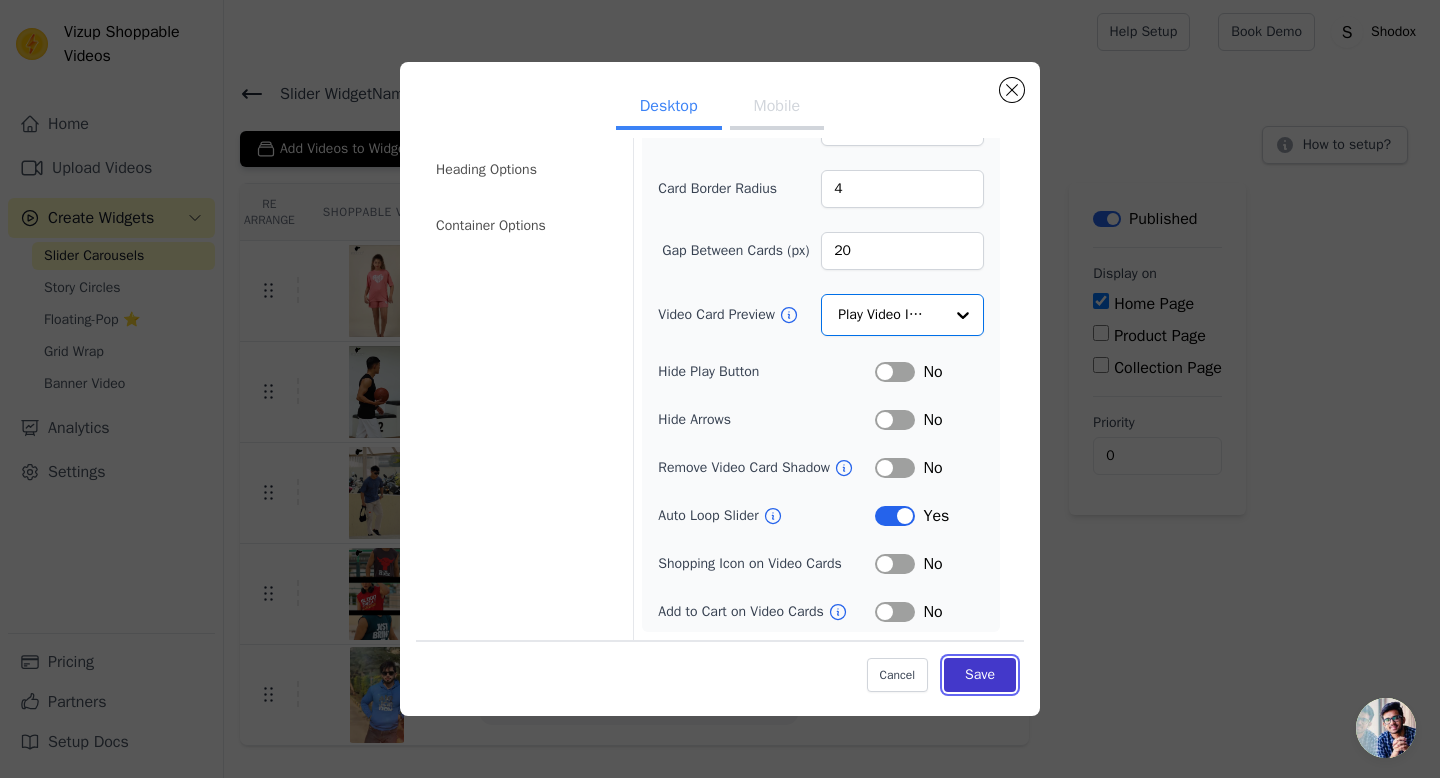 click on "Save" at bounding box center (980, 675) 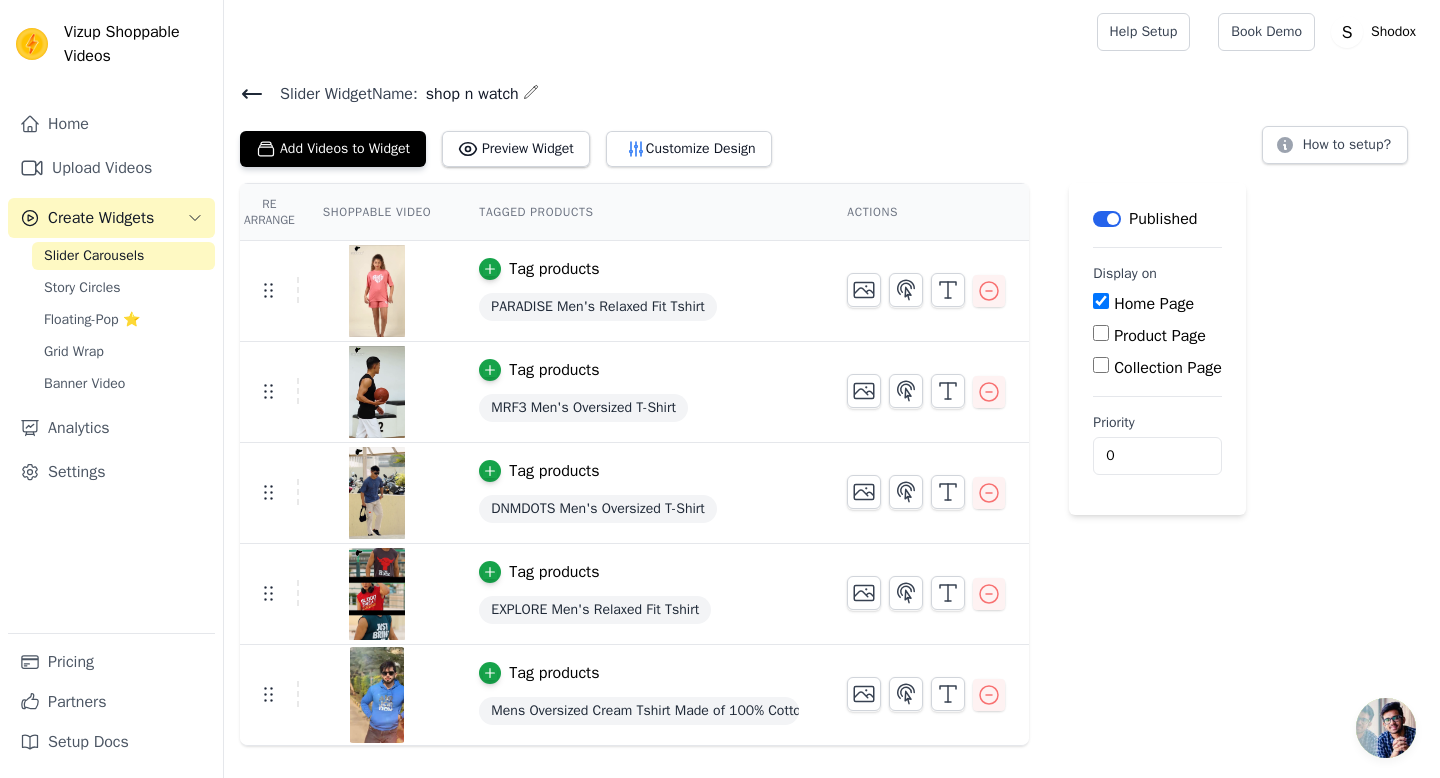 click on "Tag products" at bounding box center [639, 269] 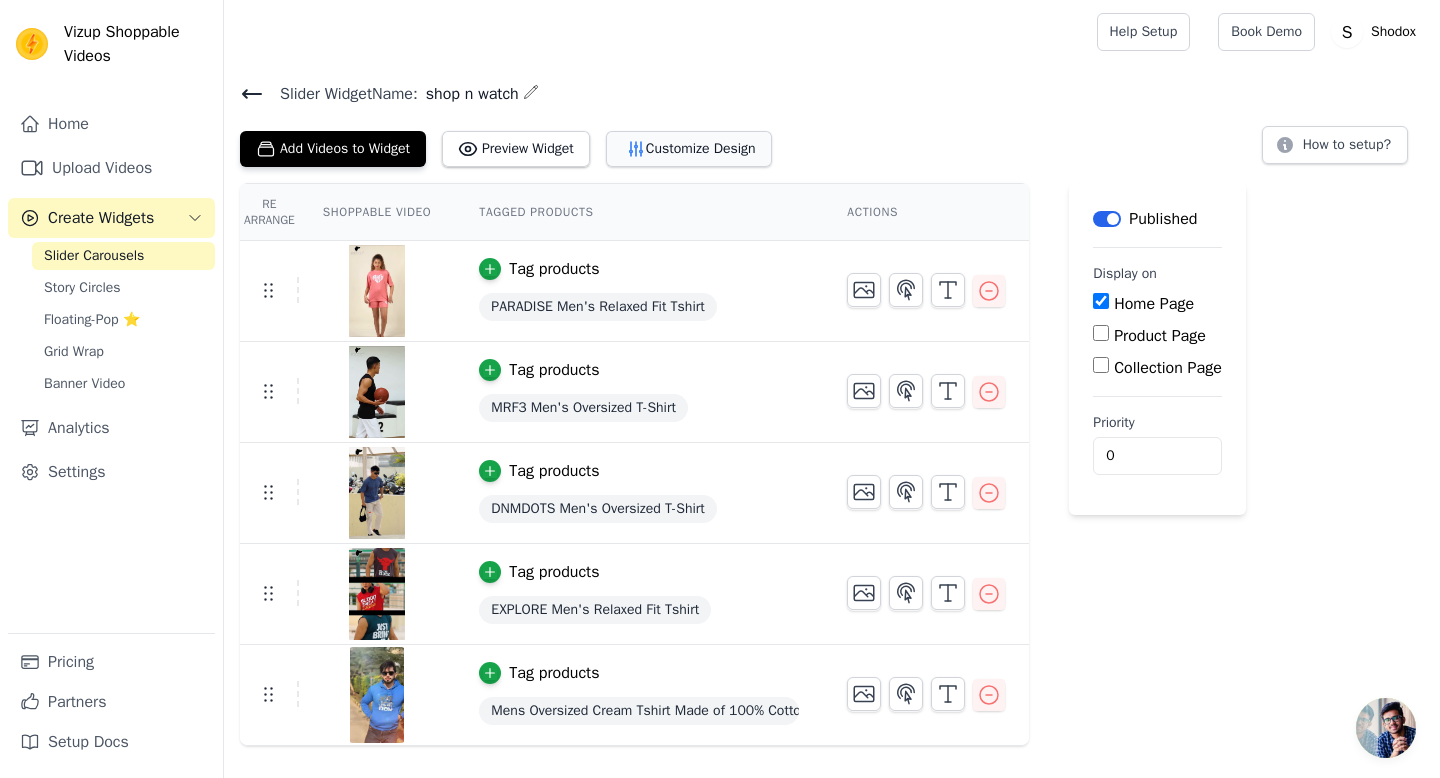 click on "Customize Design" at bounding box center [689, 149] 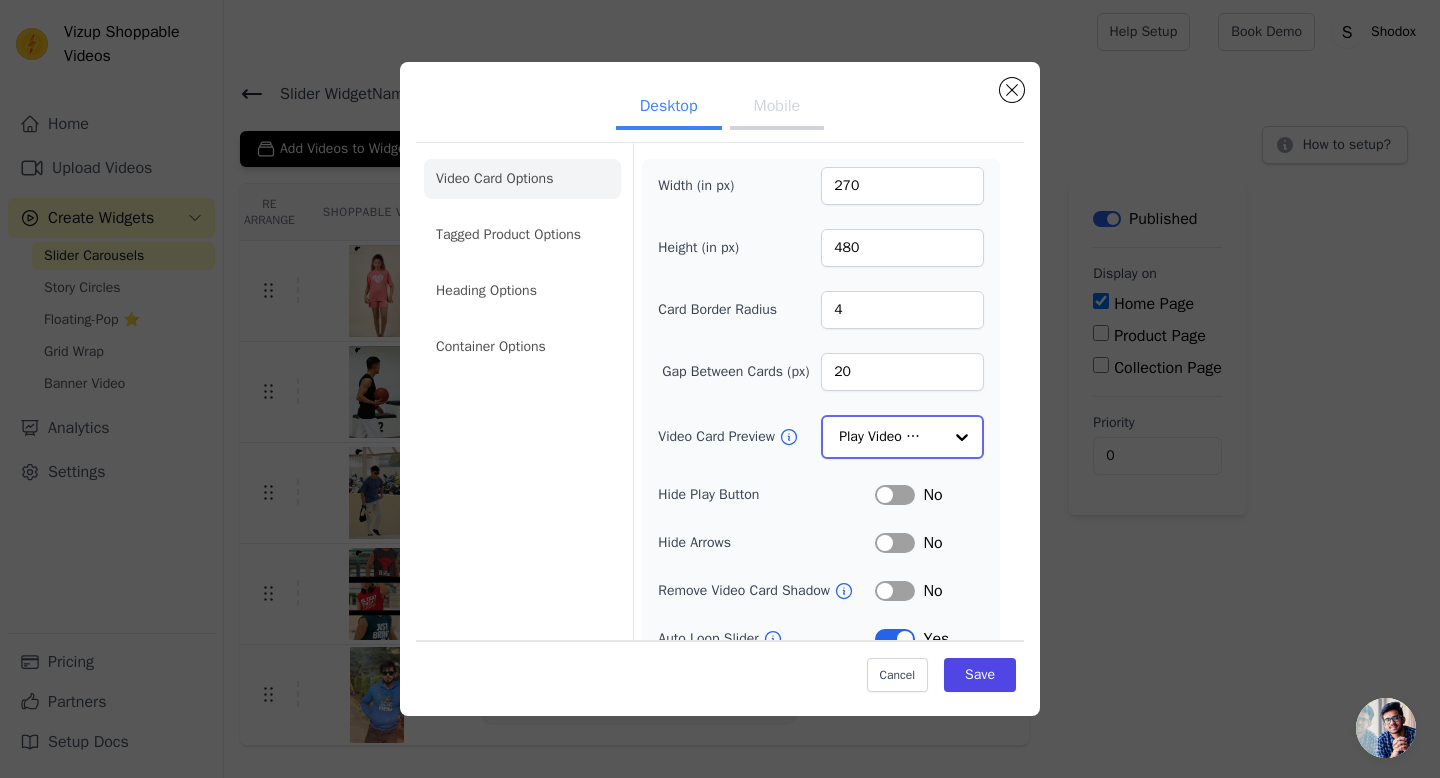 click on "Video Card Preview" 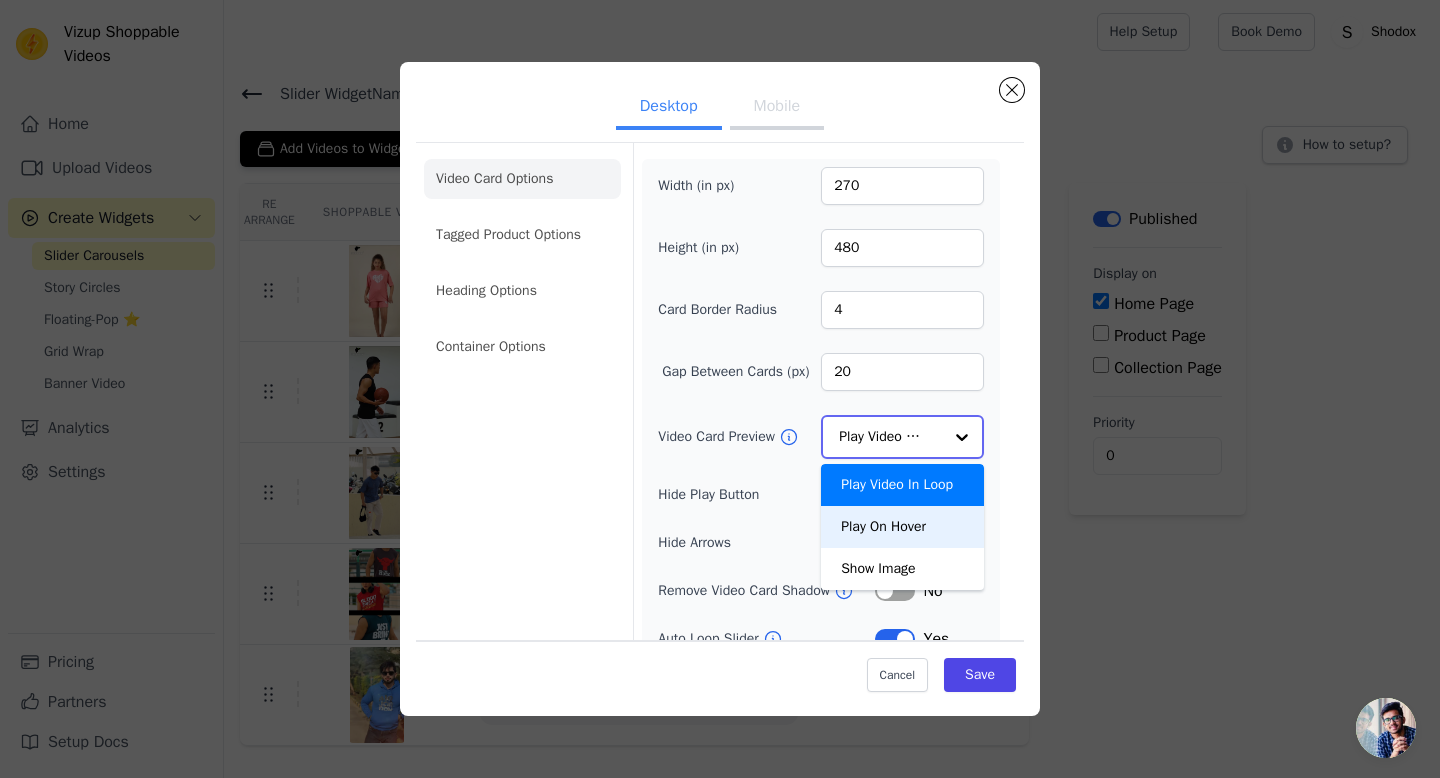 click on "Play On Hover" at bounding box center (902, 527) 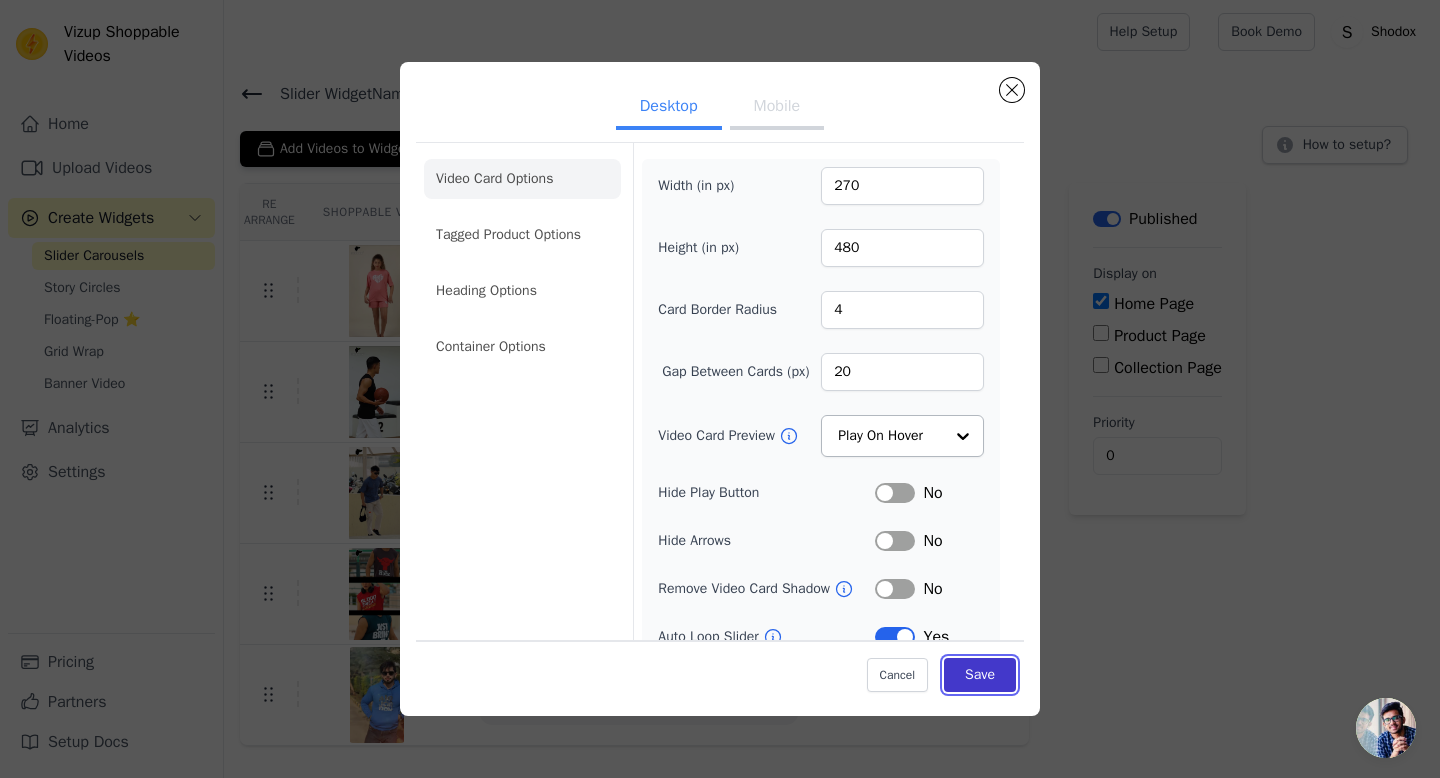 click on "Save" at bounding box center (980, 675) 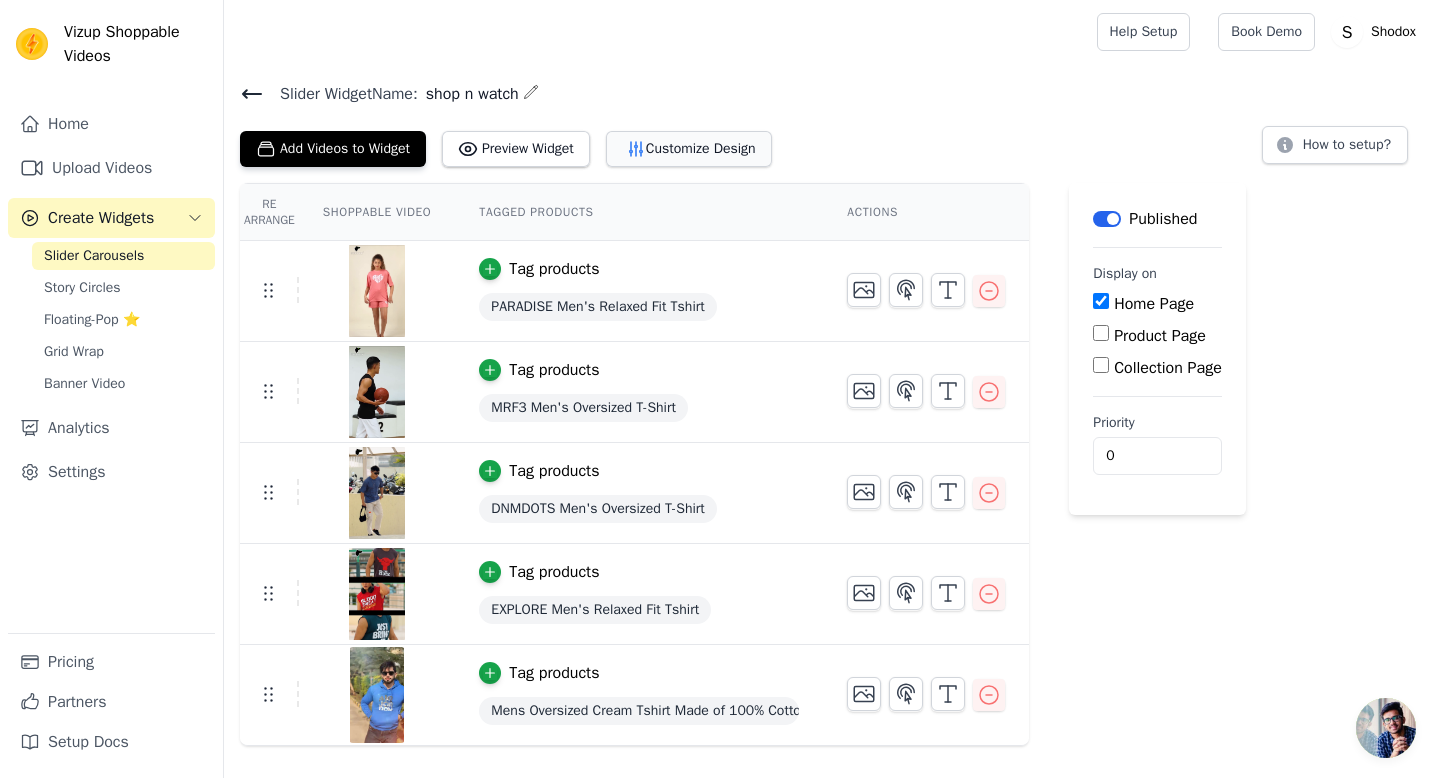 click on "Customize Design" at bounding box center [689, 149] 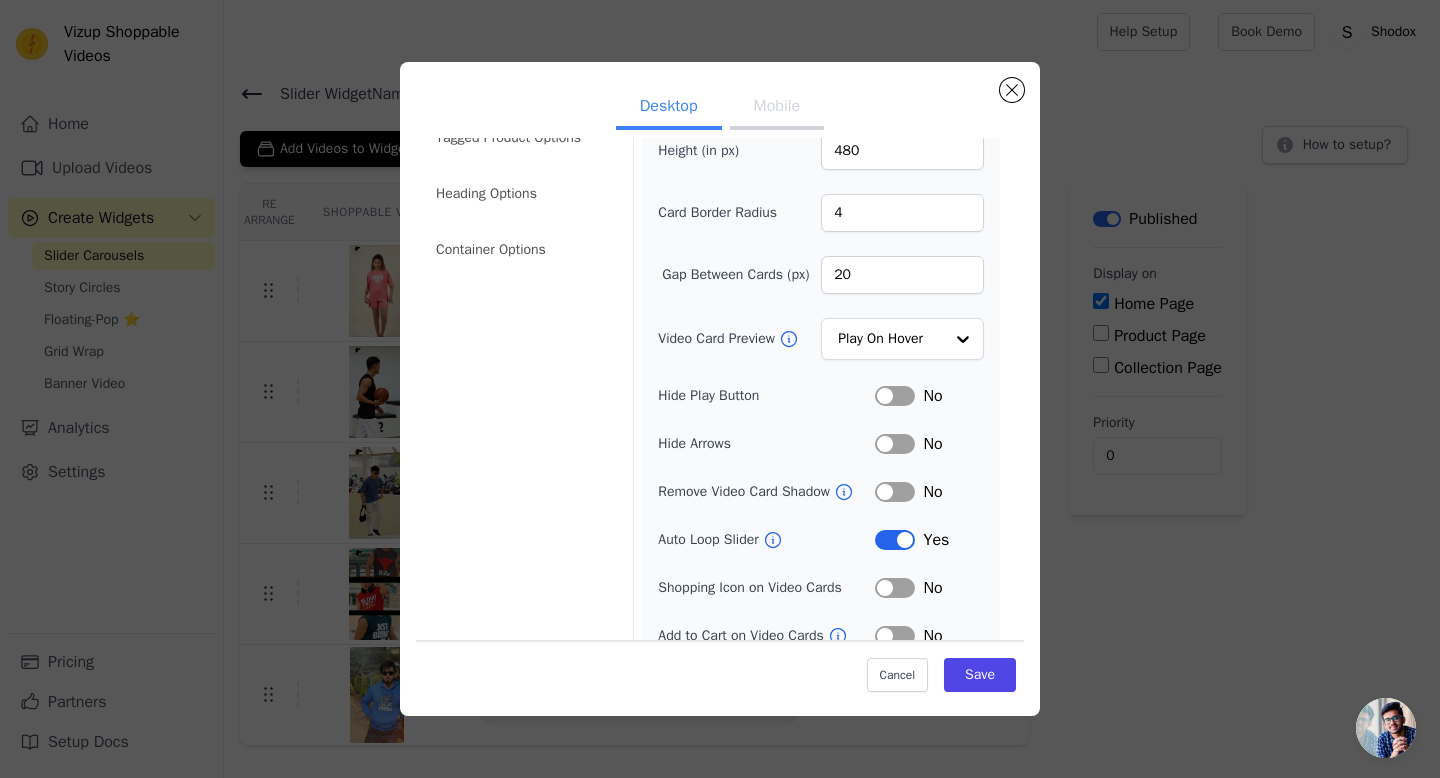 scroll, scrollTop: 122, scrollLeft: 0, axis: vertical 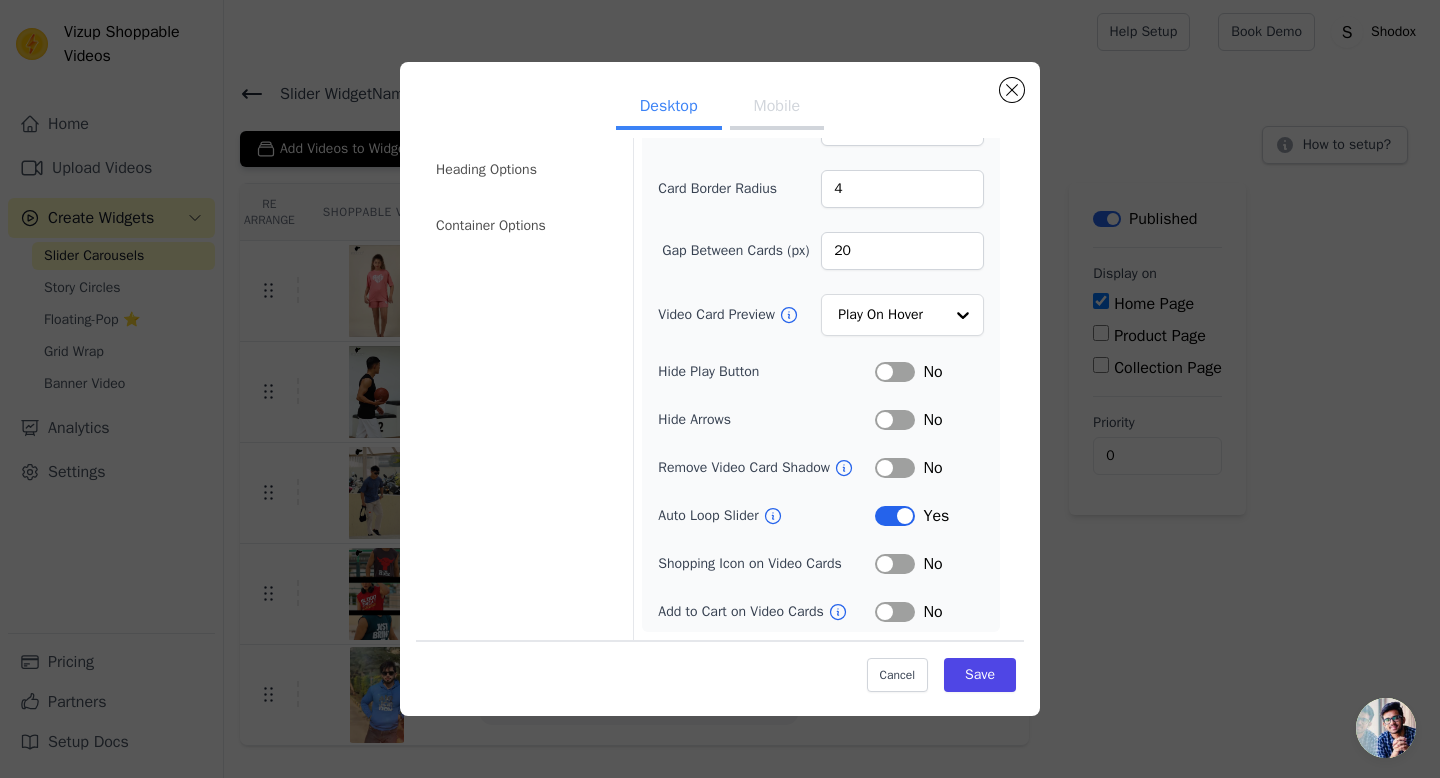 click on "Label" at bounding box center (895, 516) 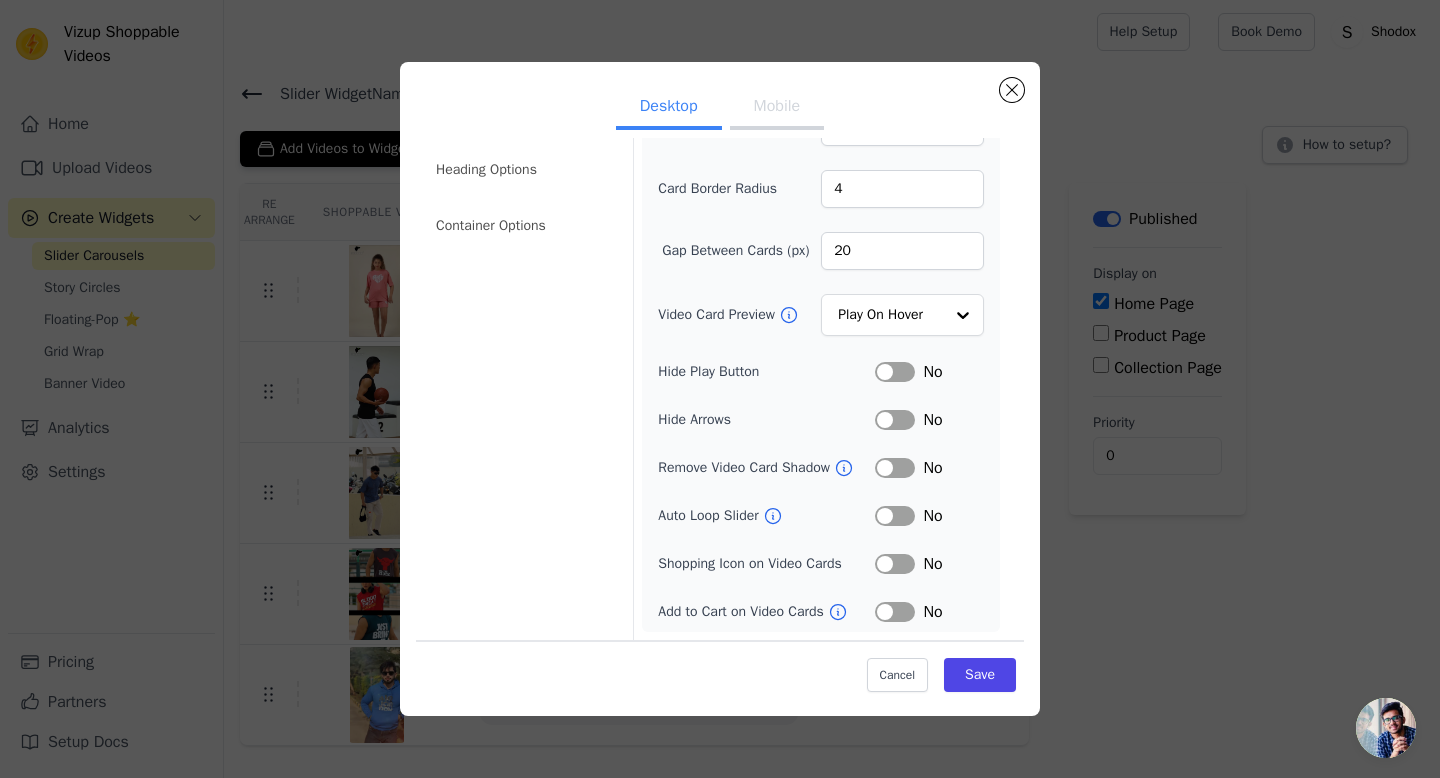 scroll, scrollTop: 0, scrollLeft: 0, axis: both 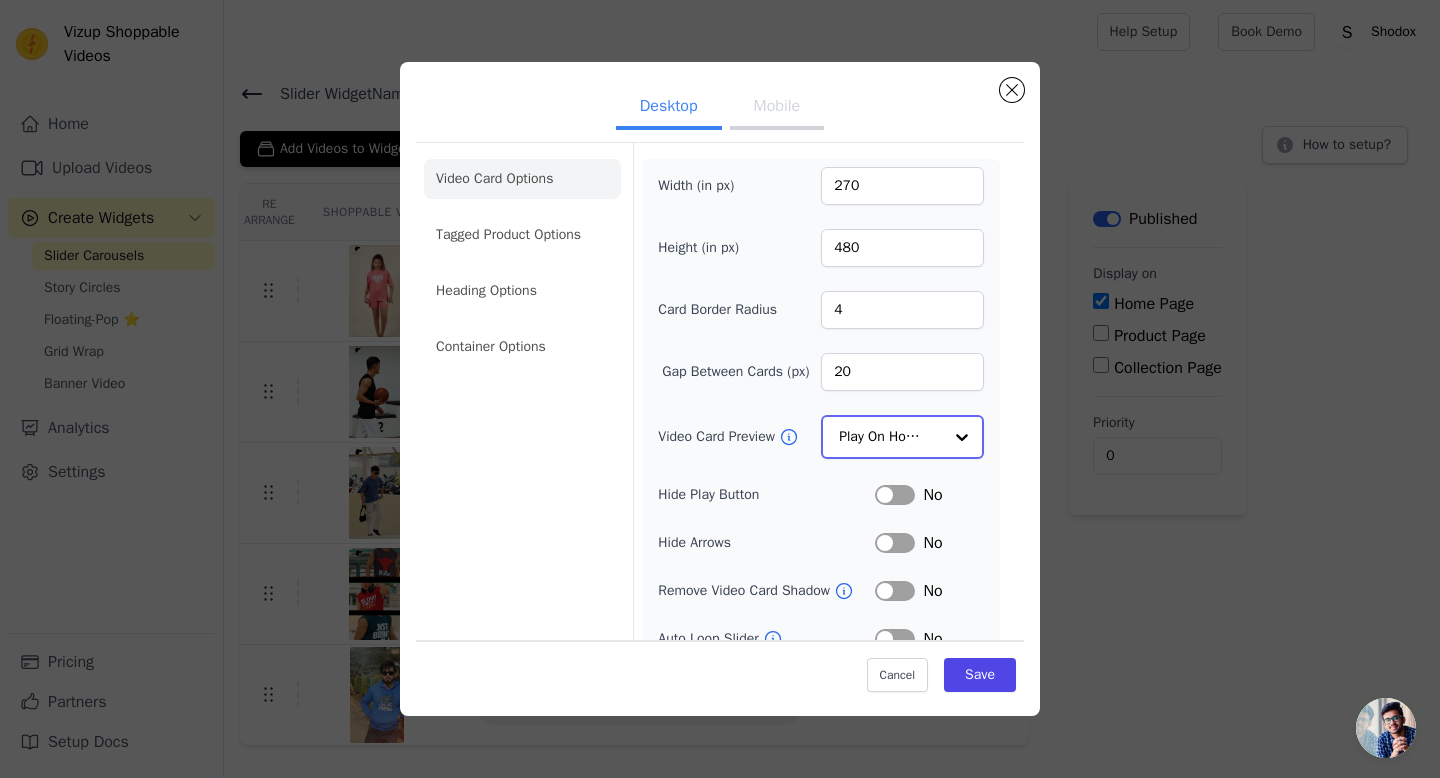 click on "Video Card Preview" 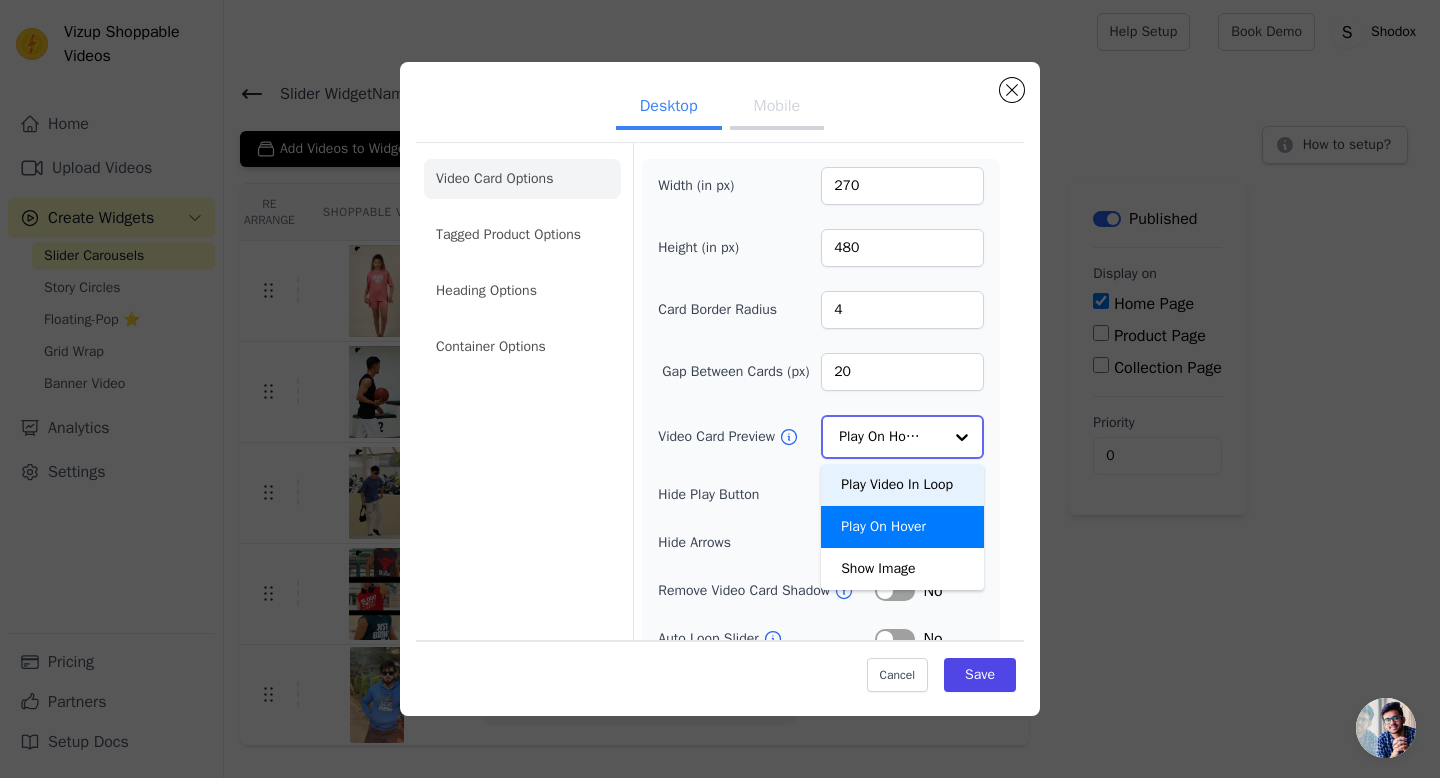 click on "Play Video In Loop" at bounding box center [902, 485] 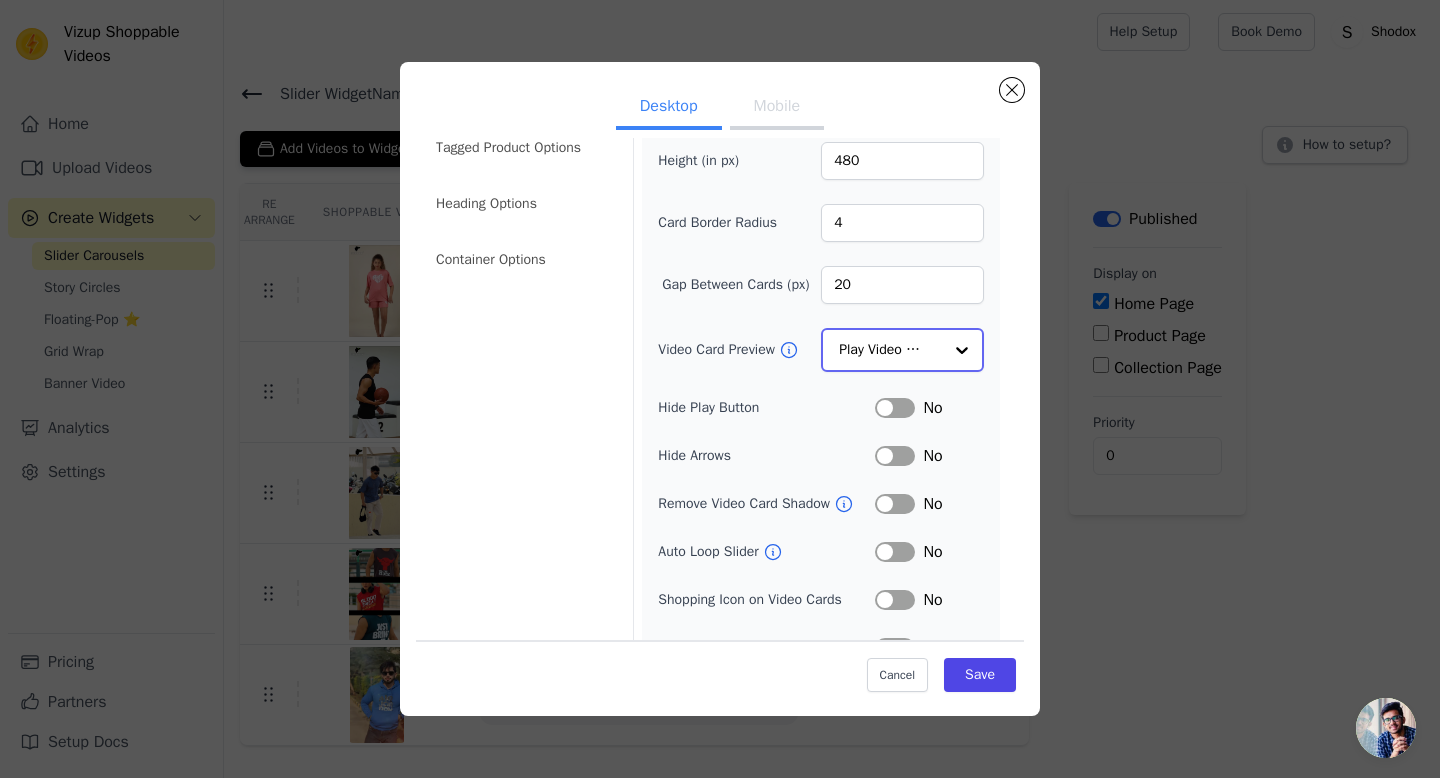 scroll, scrollTop: 0, scrollLeft: 0, axis: both 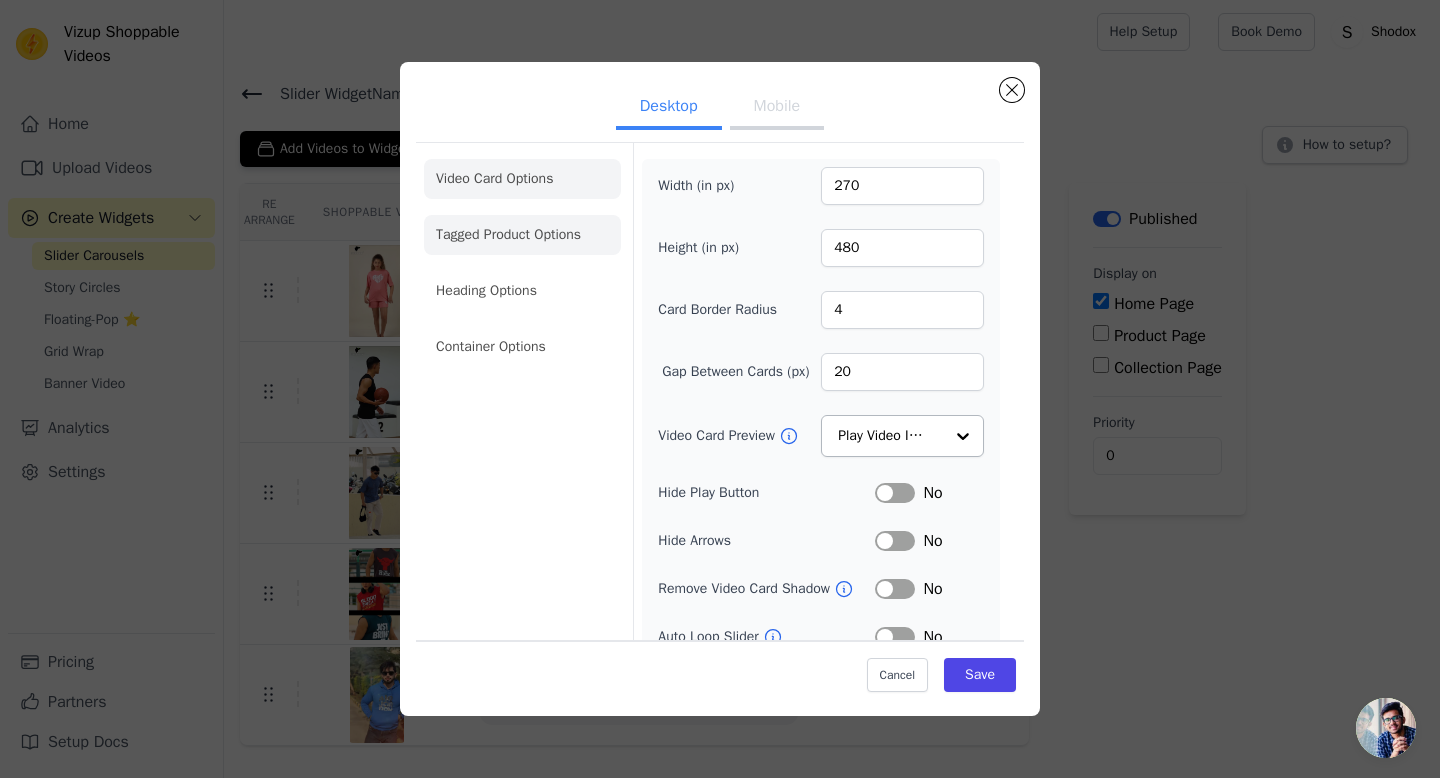 click on "Tagged Product Options" 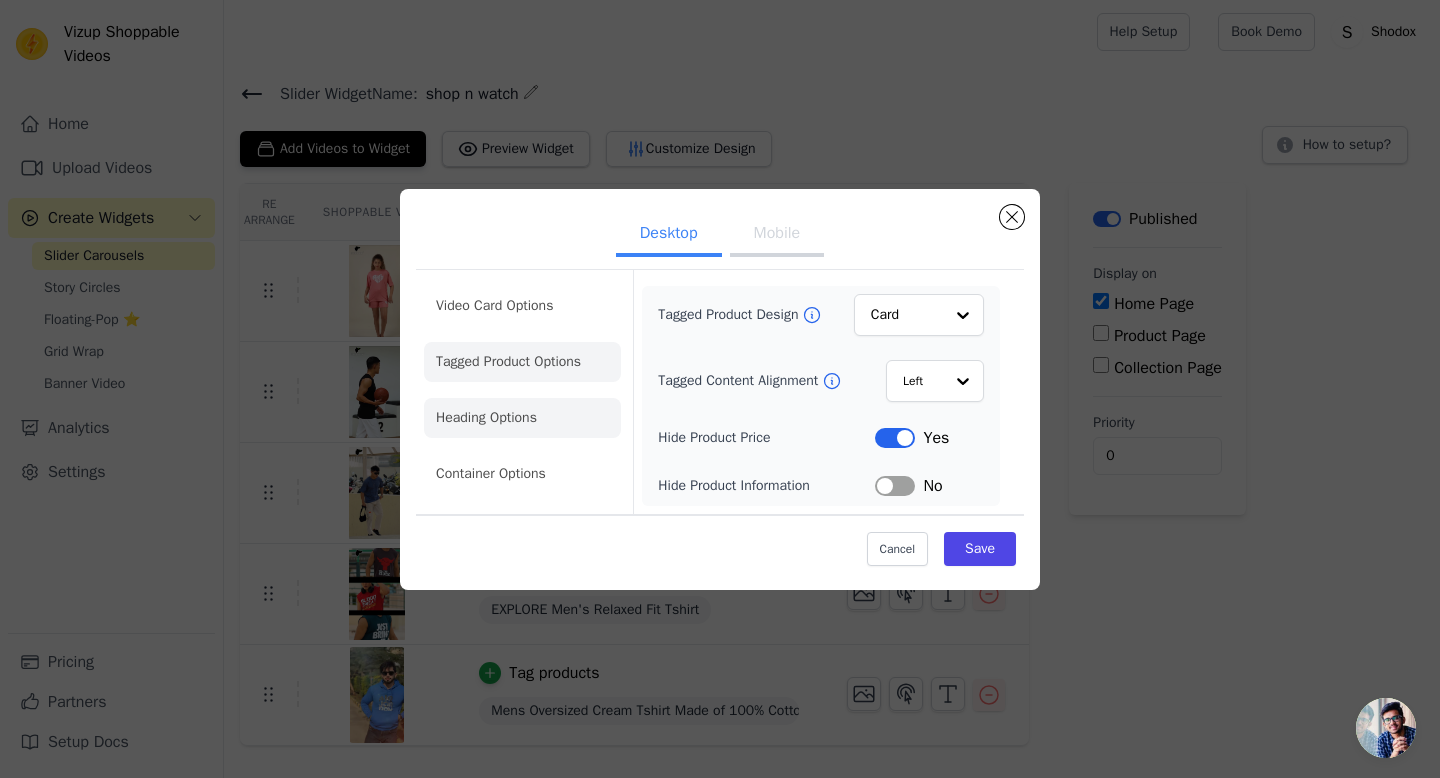 click on "Heading Options" 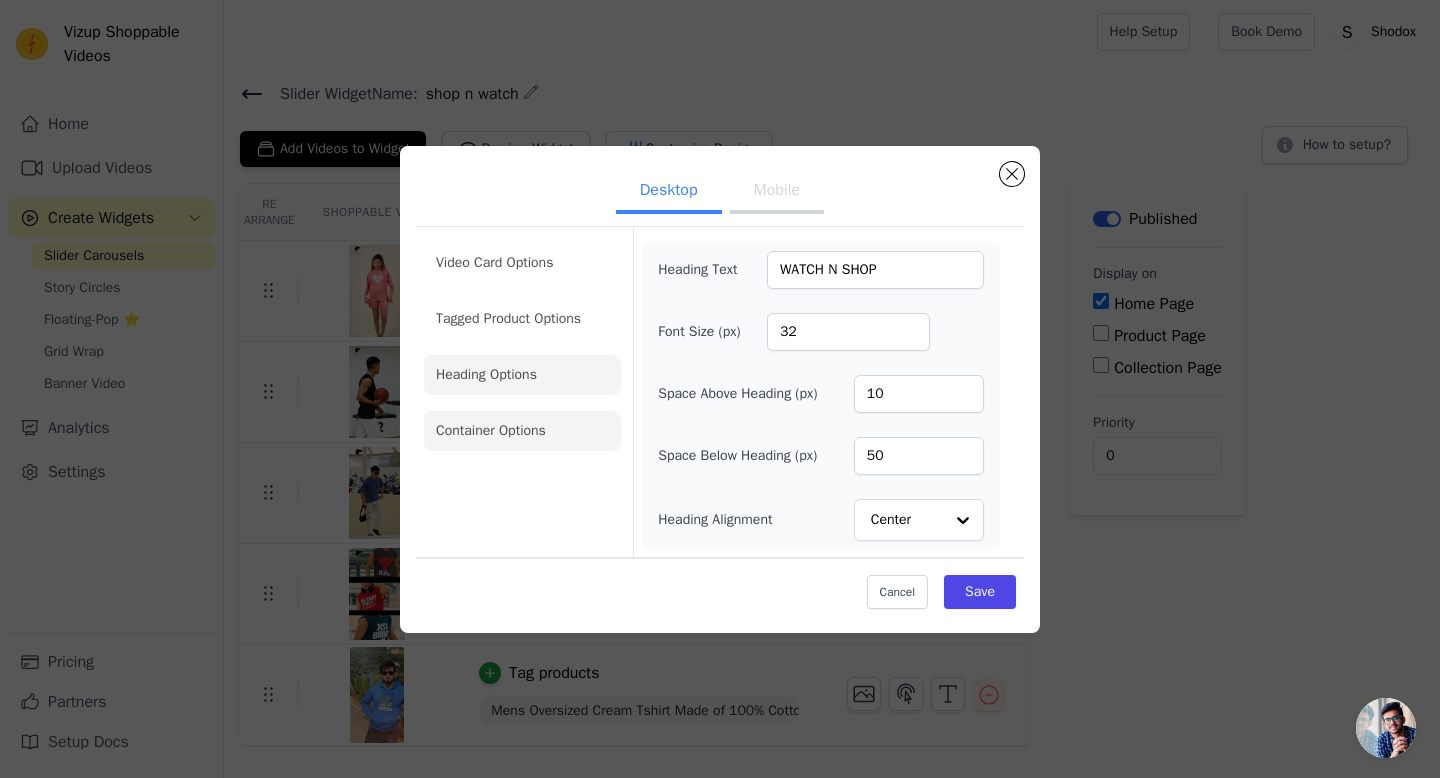 click on "Container Options" 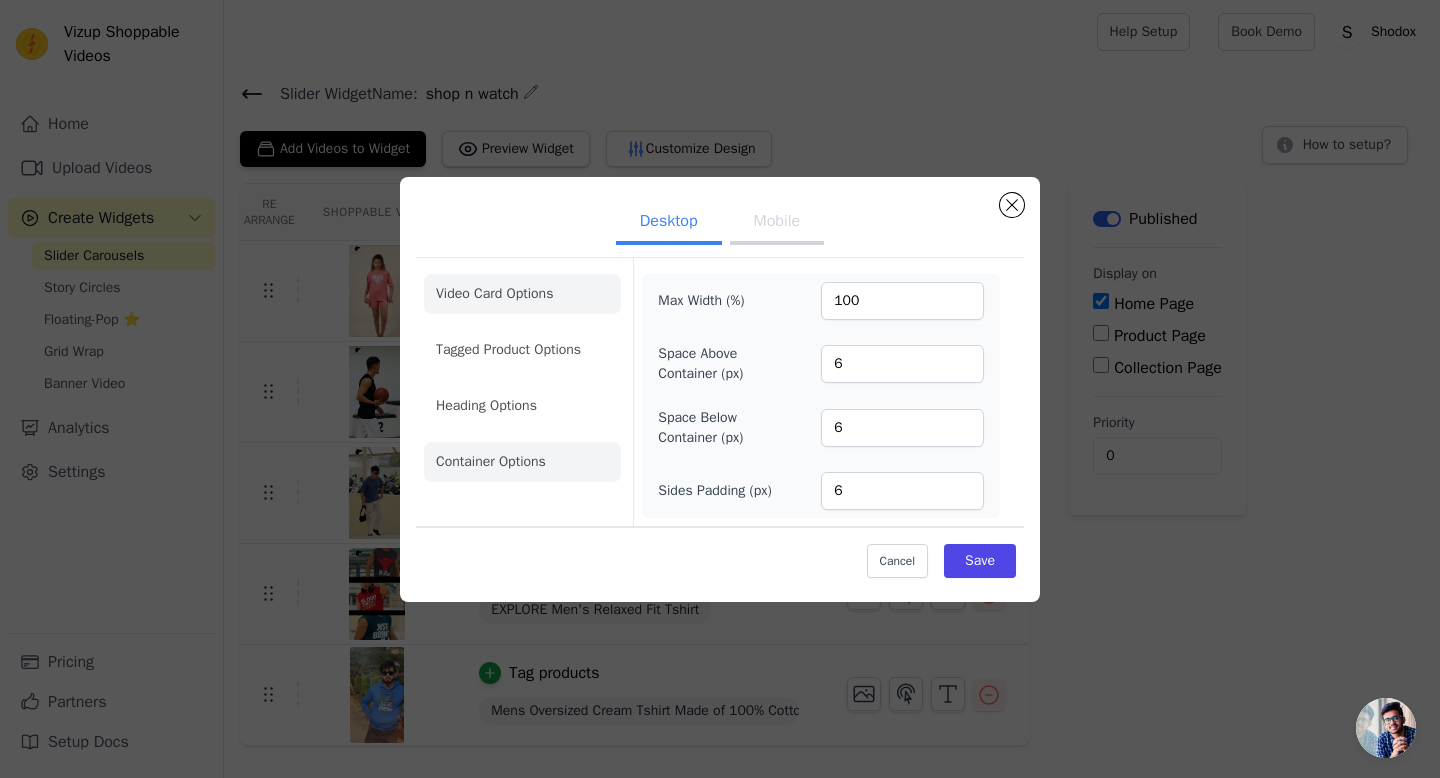 click on "Video Card Options" 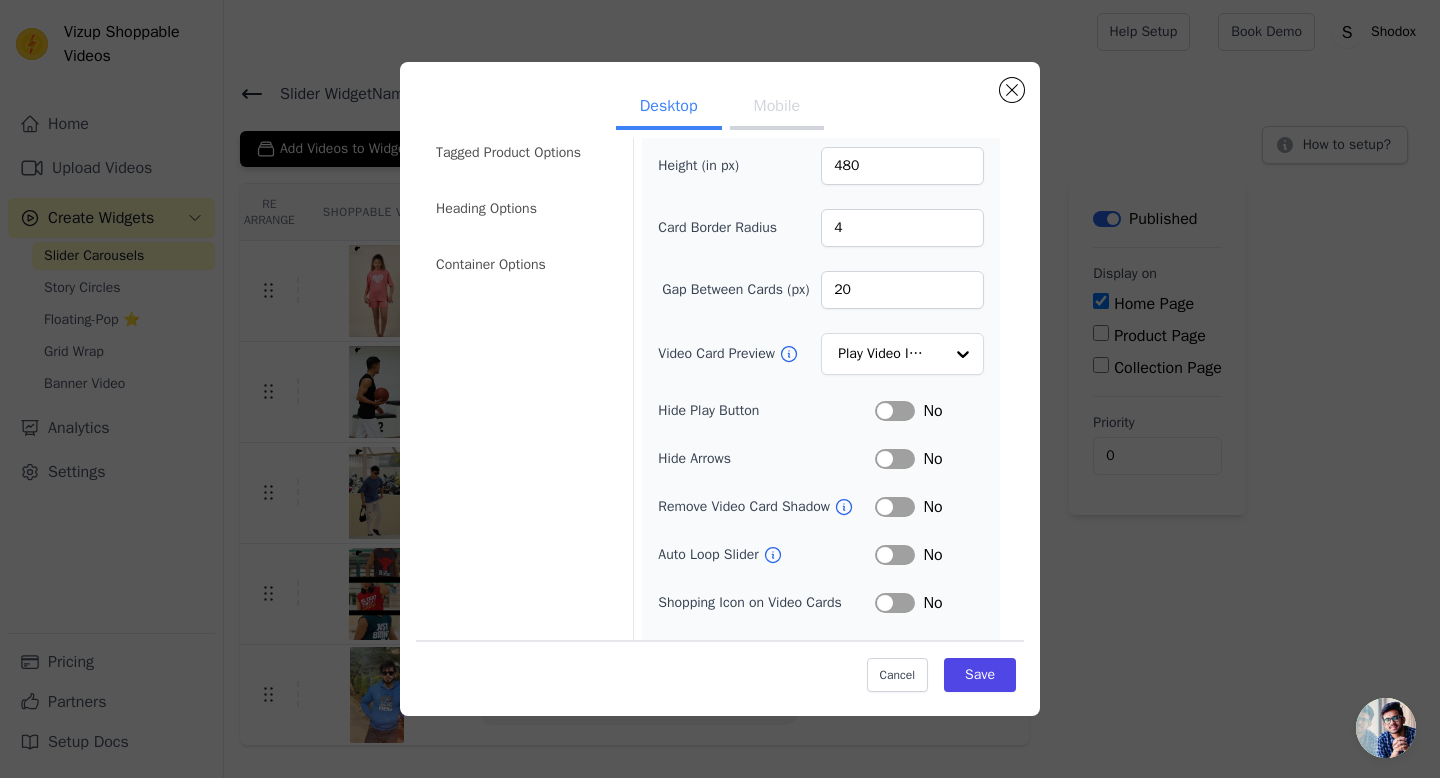 scroll, scrollTop: 122, scrollLeft: 0, axis: vertical 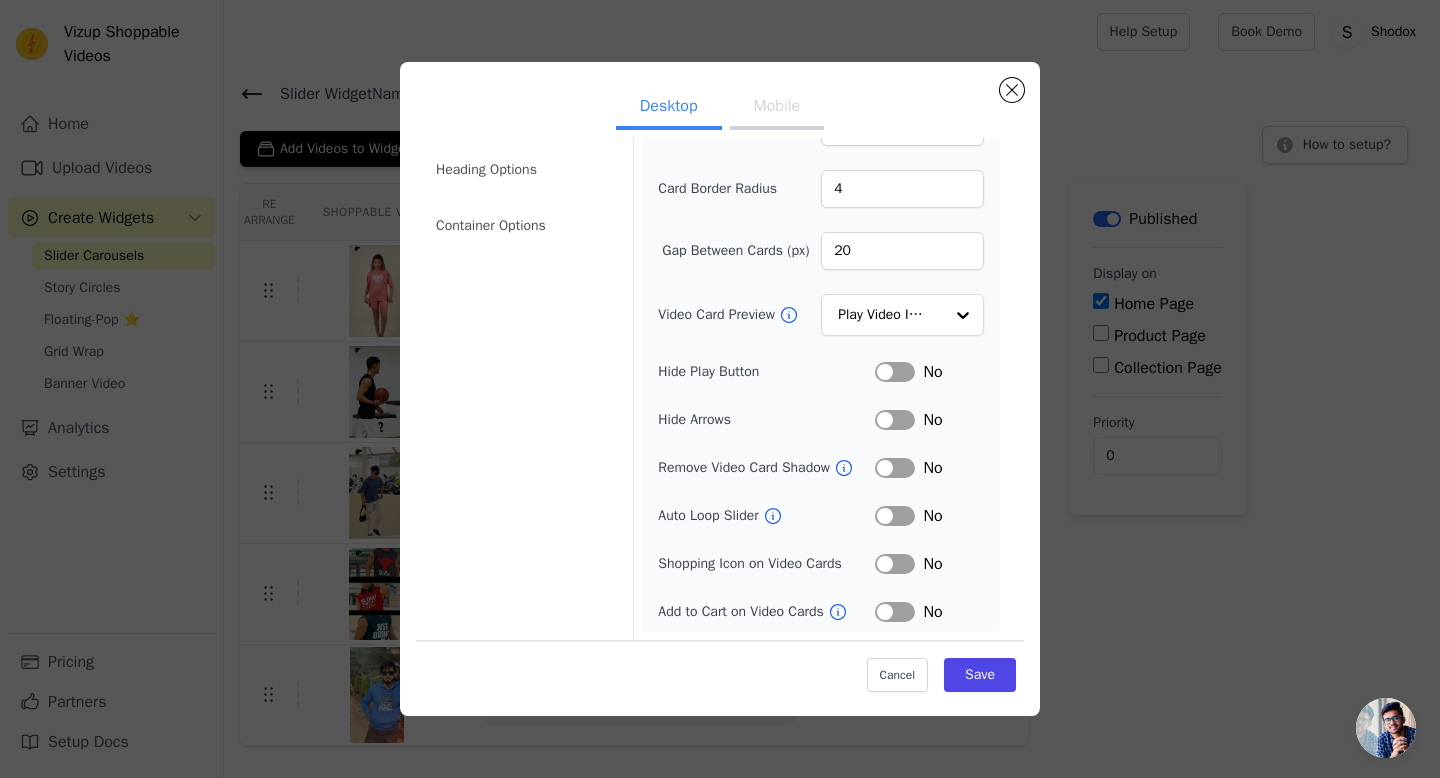 click on "Label" at bounding box center (895, 612) 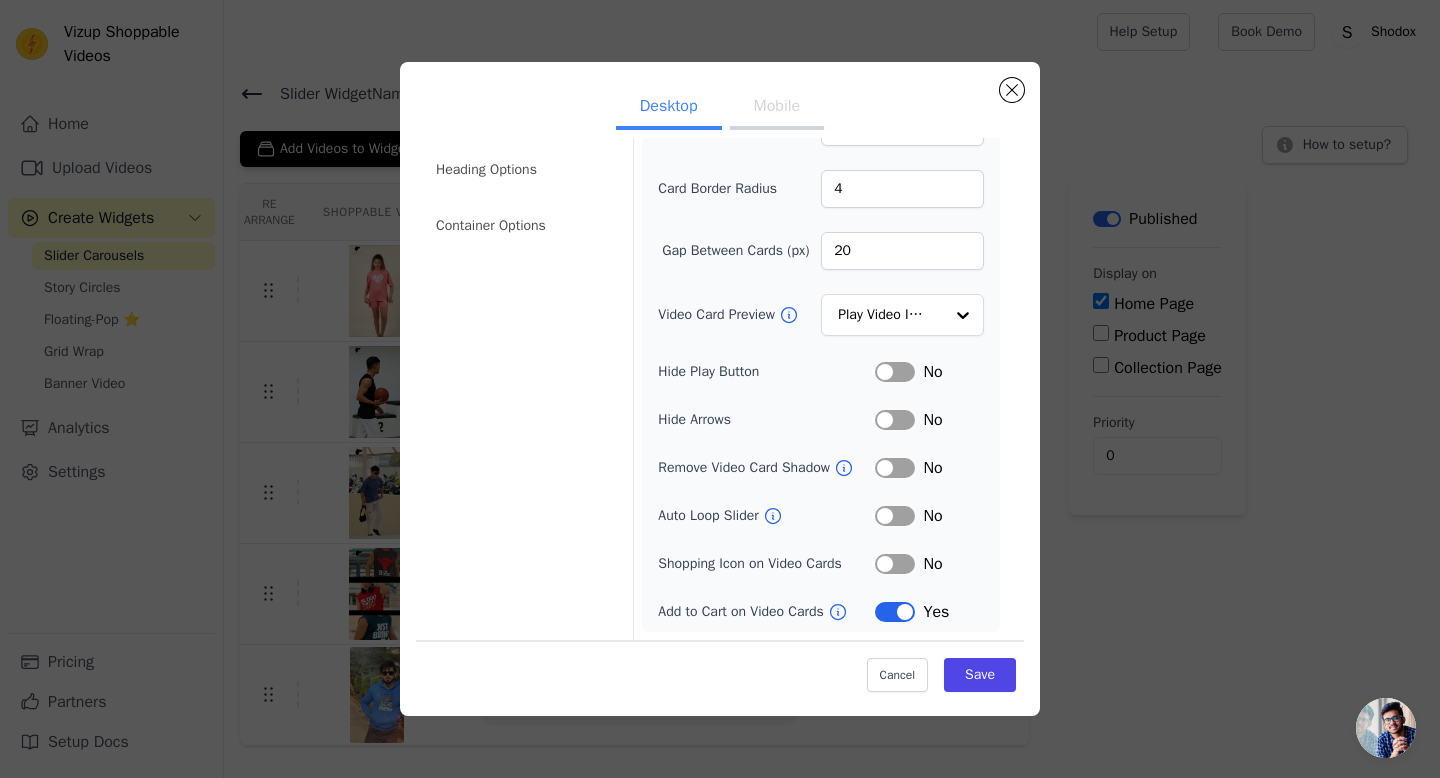 click on "Label" at bounding box center [895, 564] 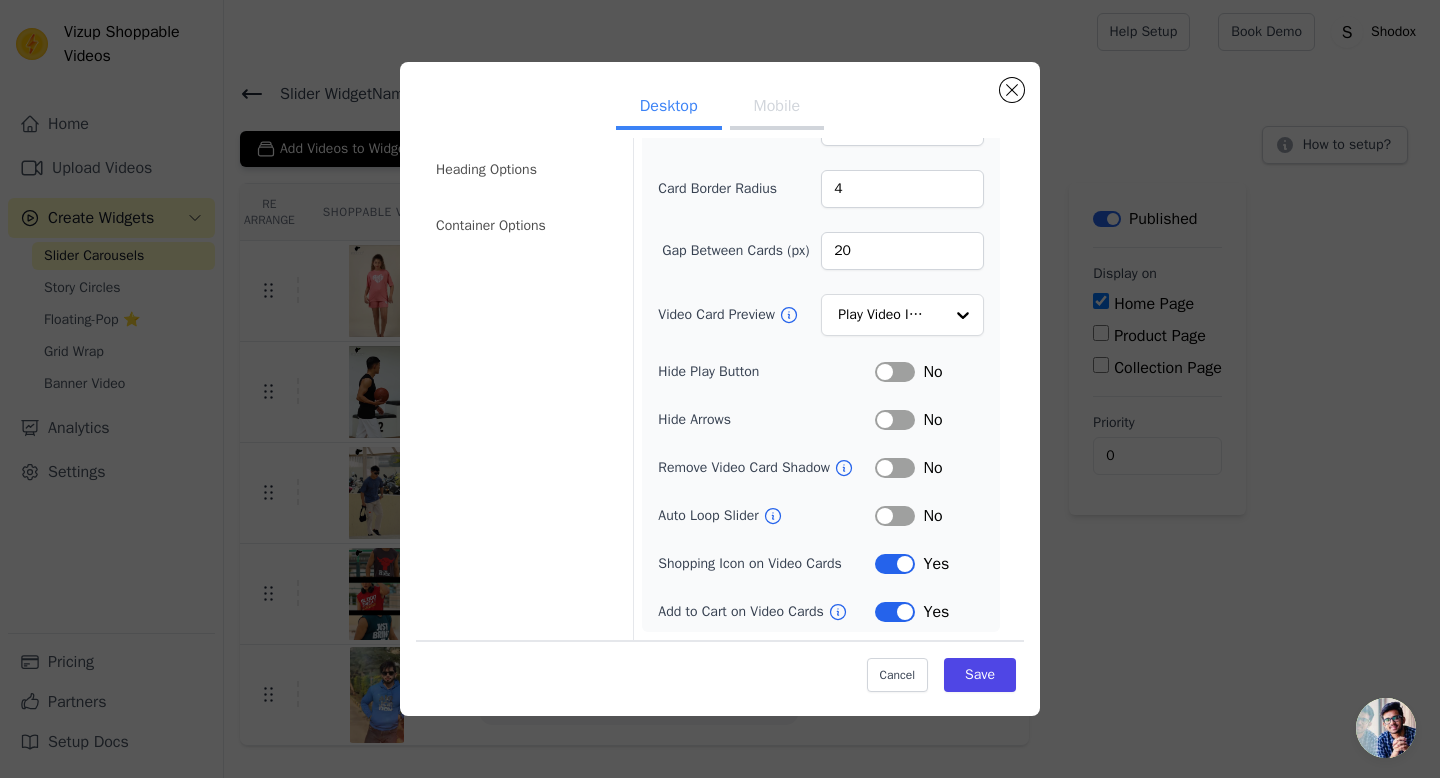 click on "Label" at bounding box center (895, 516) 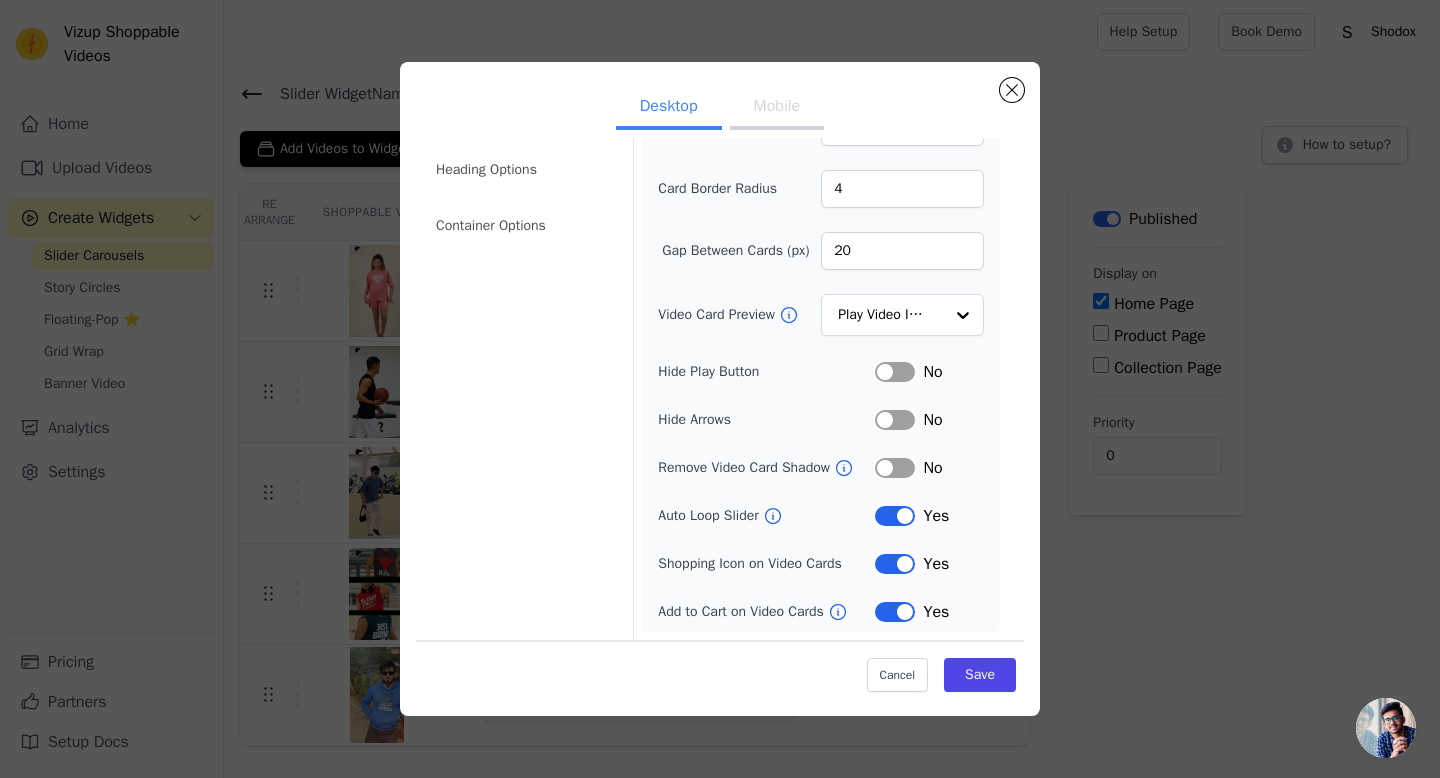 click on "Label" at bounding box center [895, 468] 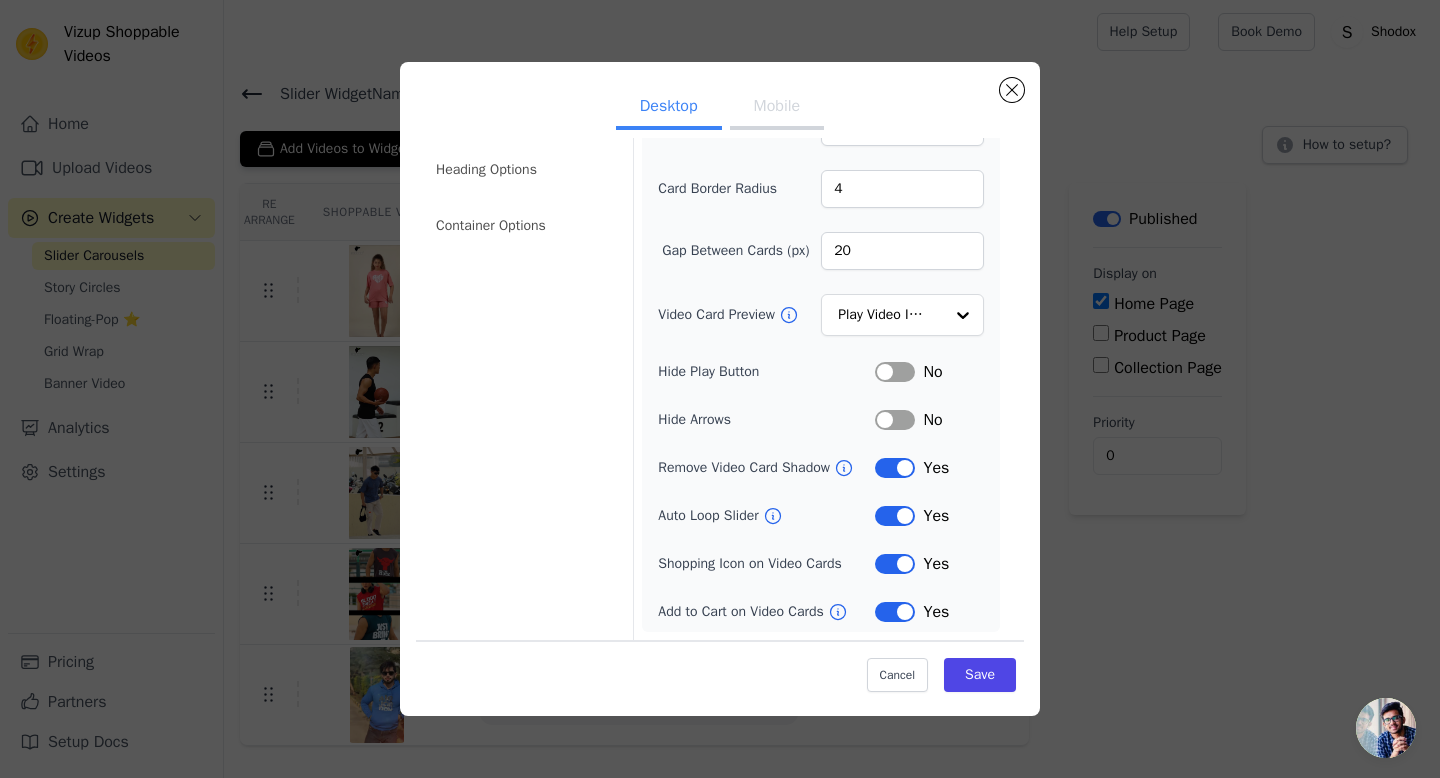 click on "Width (in px)   270   Height (in px)   480   Card Border Radius   4   Gap Between Cards (px)   20   Video Card Preview           Play Video In Loop               Hide Play Button   Label     No   Hide Arrows   Label     No   Remove Video Card Shadow     Label     Yes   Auto Loop Slider     Label     Yes   Shopping Icon on Video Cards   Label     Yes   Add to Cart on Video Cards     Label     Yes" at bounding box center (821, 335) 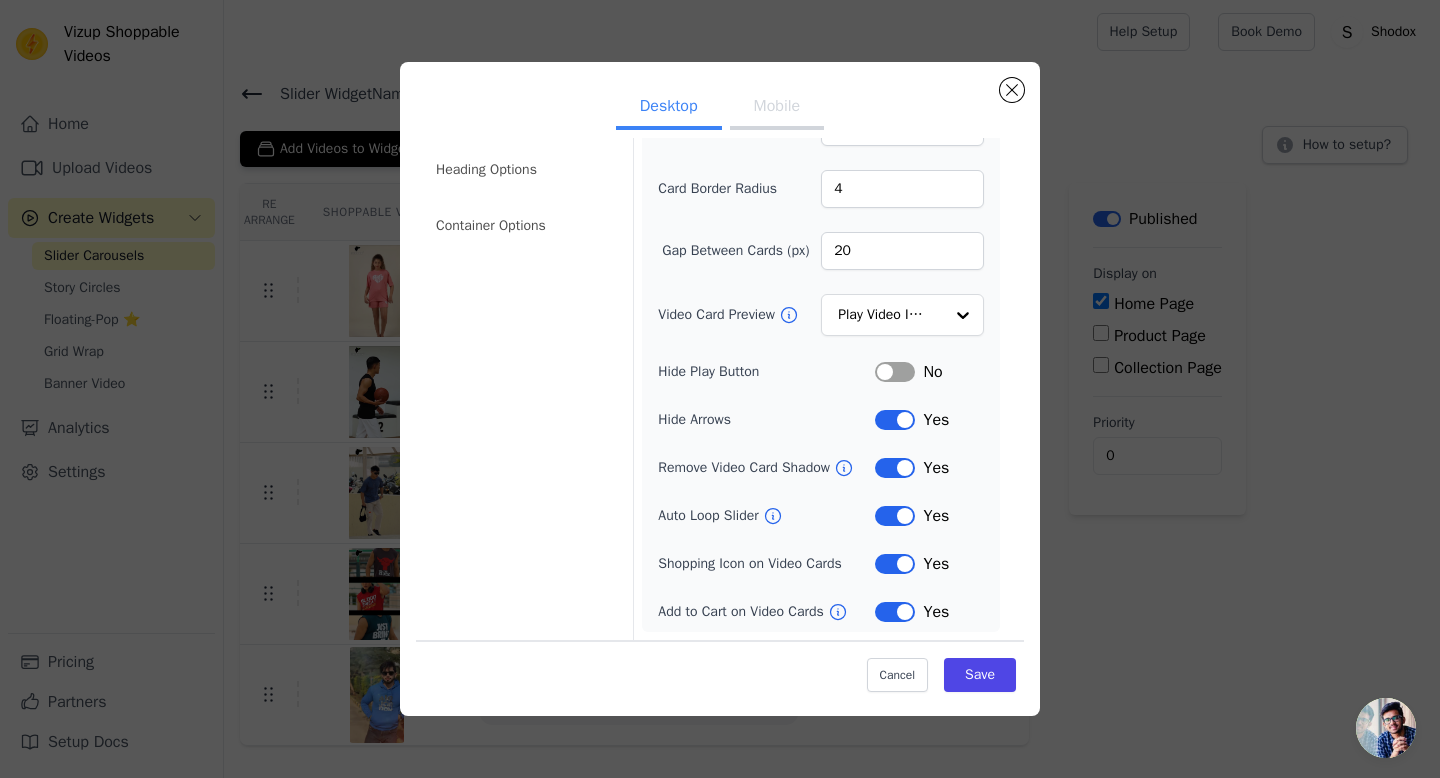 click on "Label" at bounding box center [895, 372] 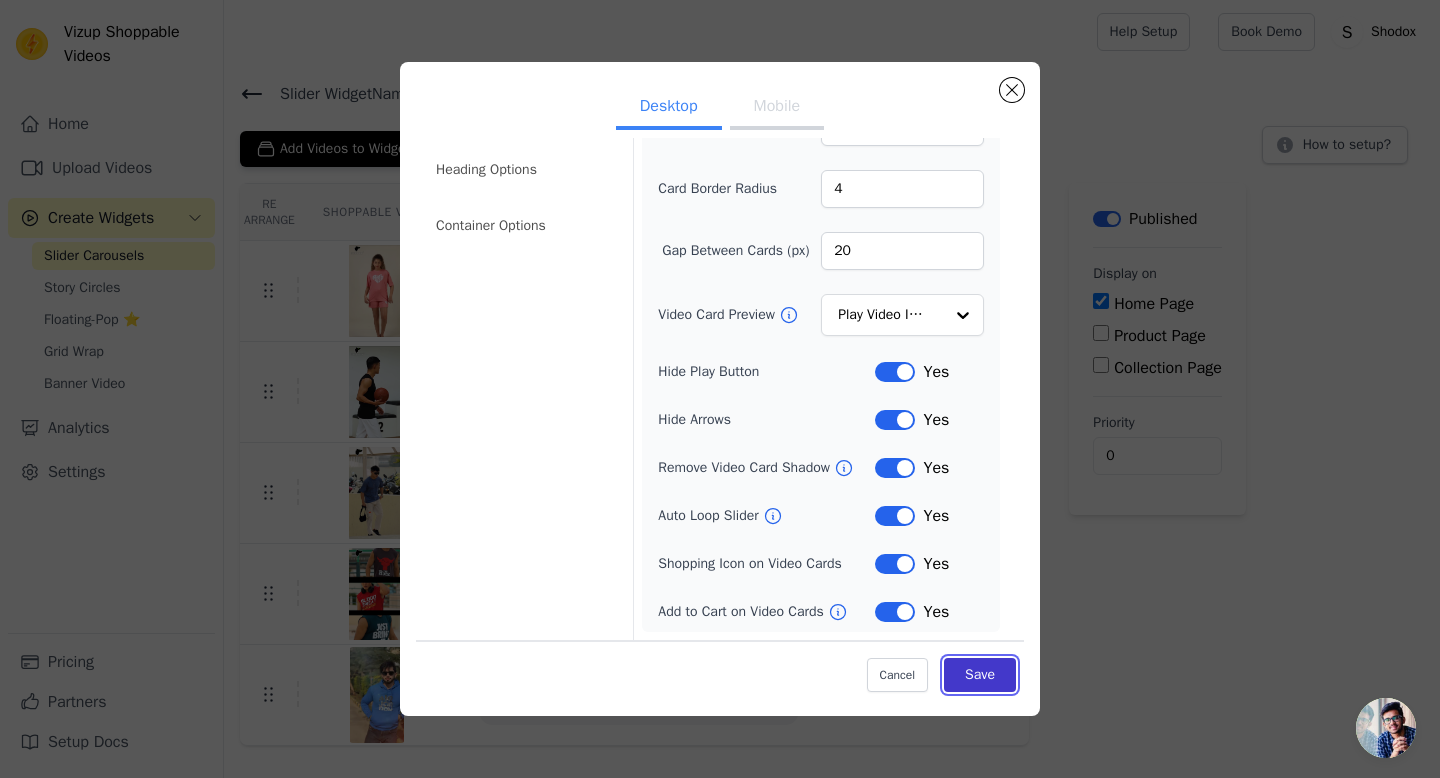 click on "Save" at bounding box center [980, 675] 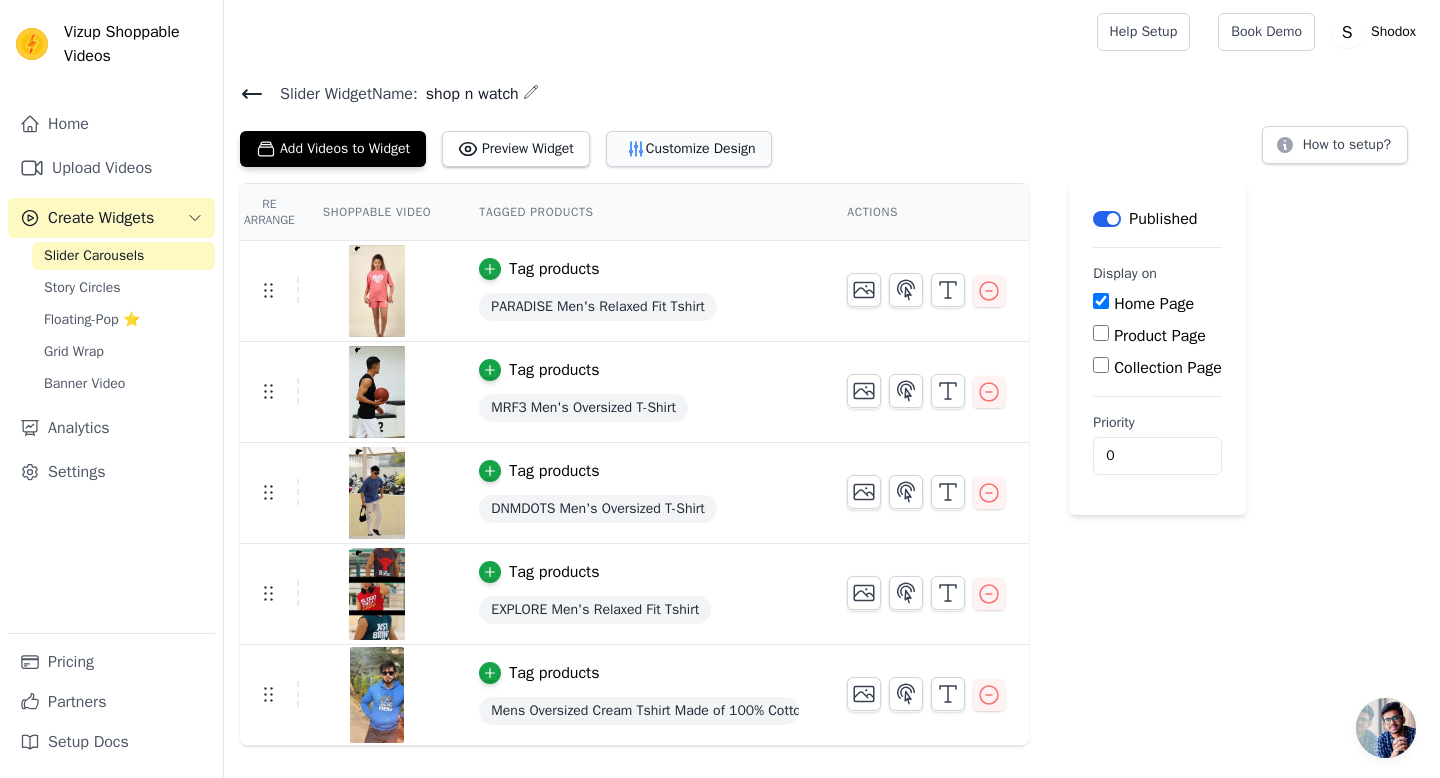 click on "Customize Design" at bounding box center [689, 149] 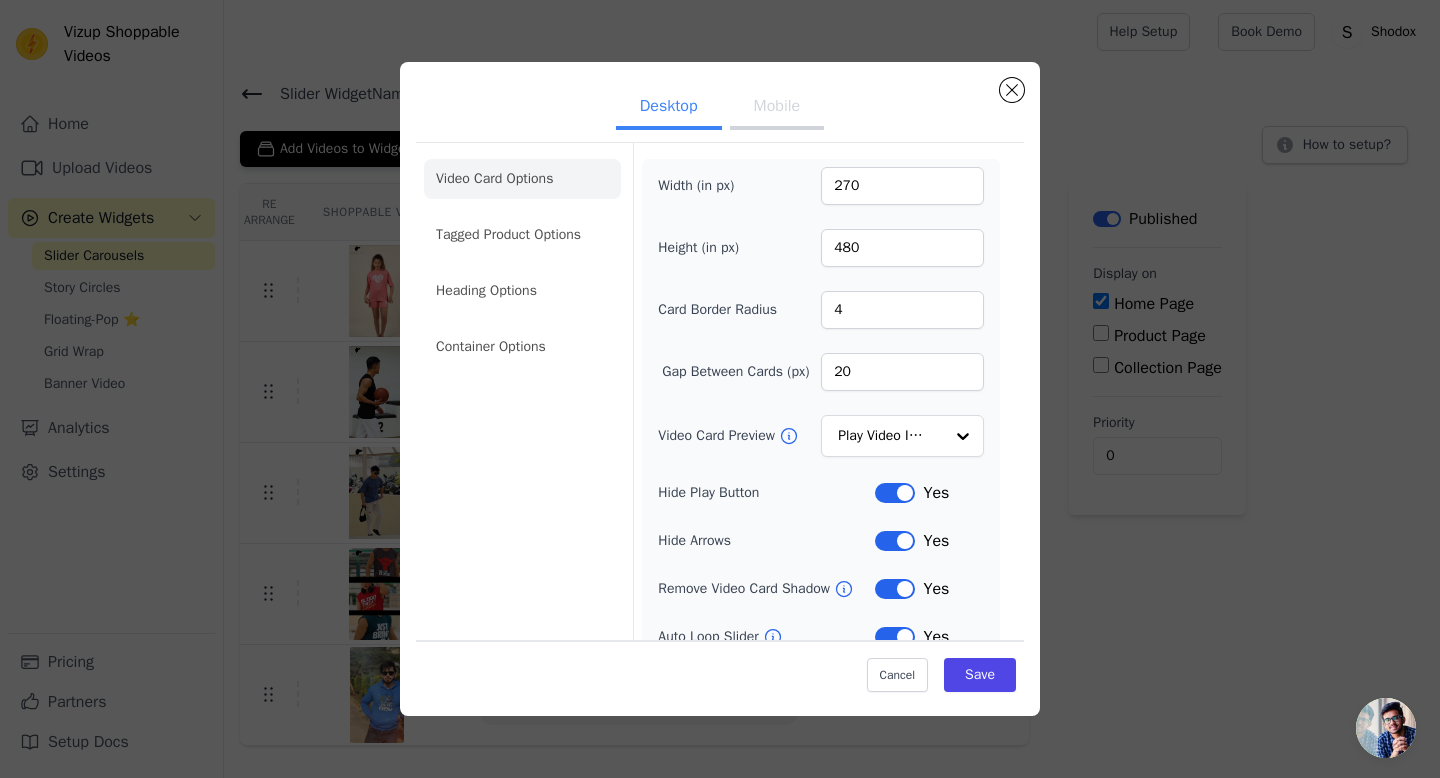 click on "Label" at bounding box center (895, 493) 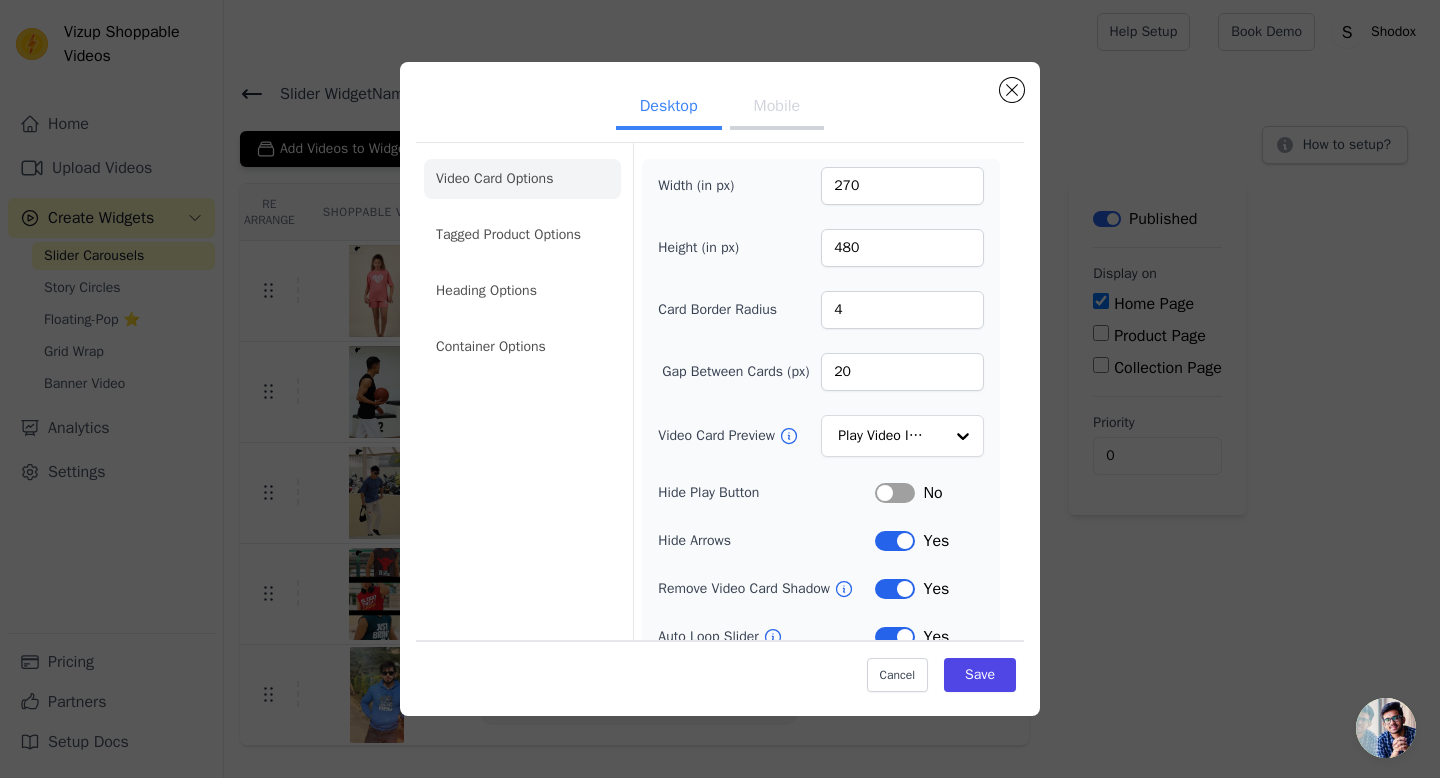click on "Label" at bounding box center (895, 541) 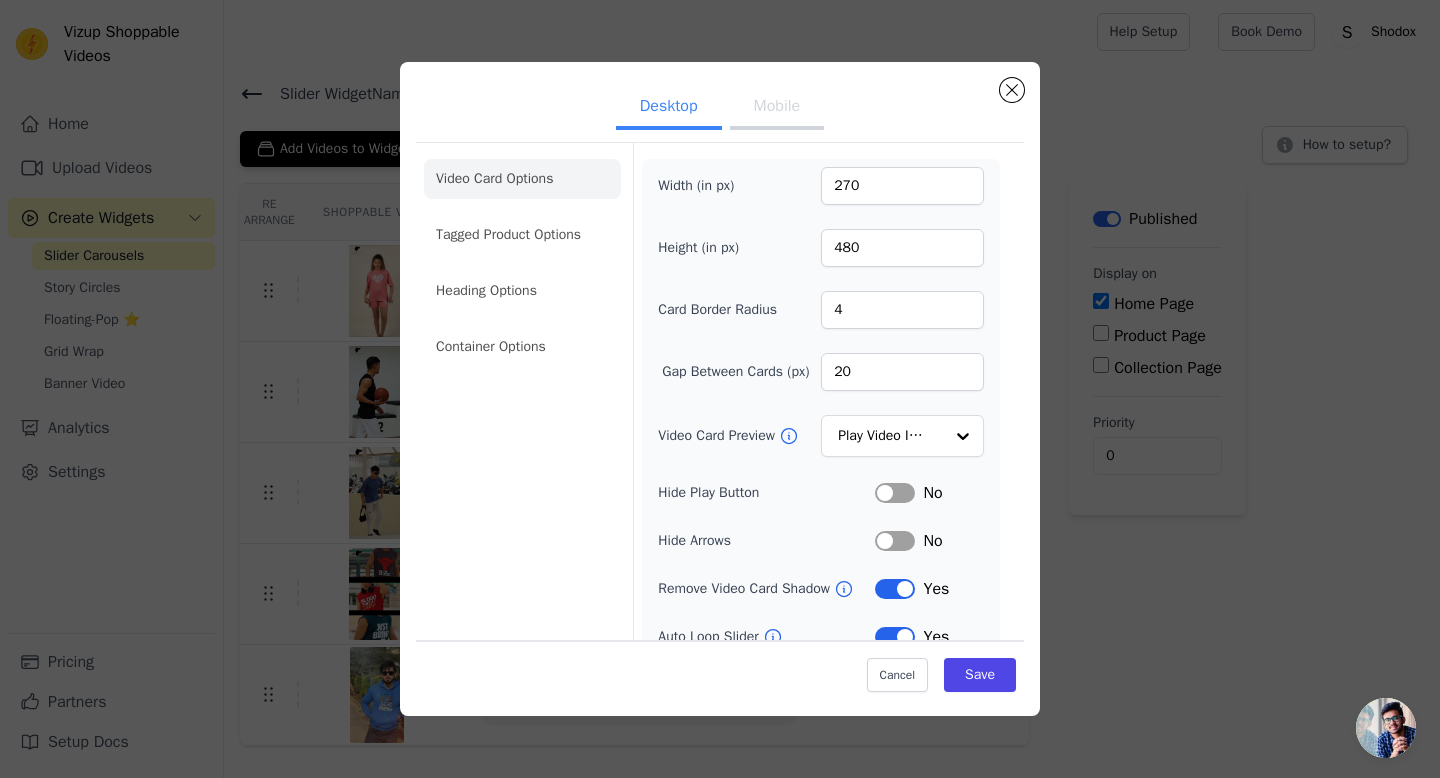 click on "Label" at bounding box center [895, 589] 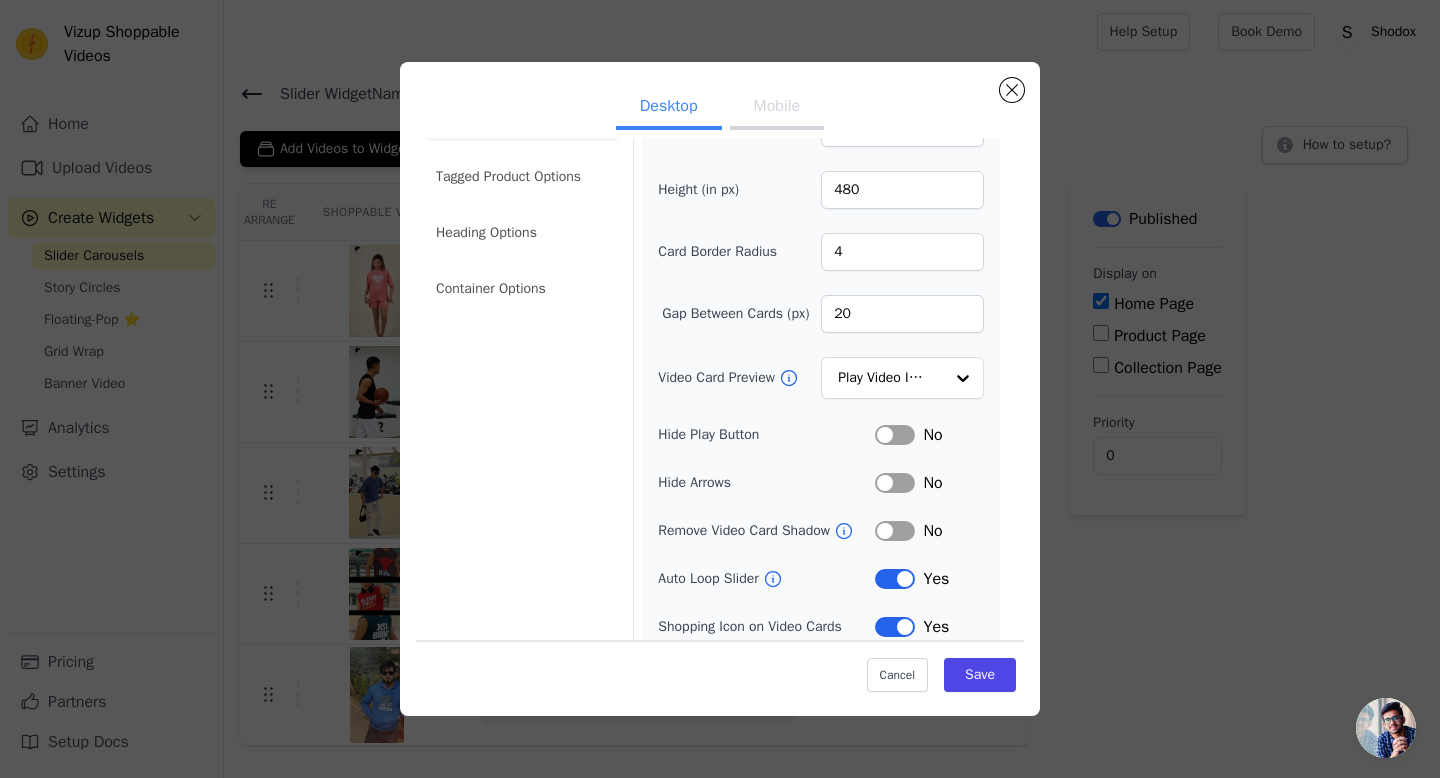 scroll, scrollTop: 100, scrollLeft: 0, axis: vertical 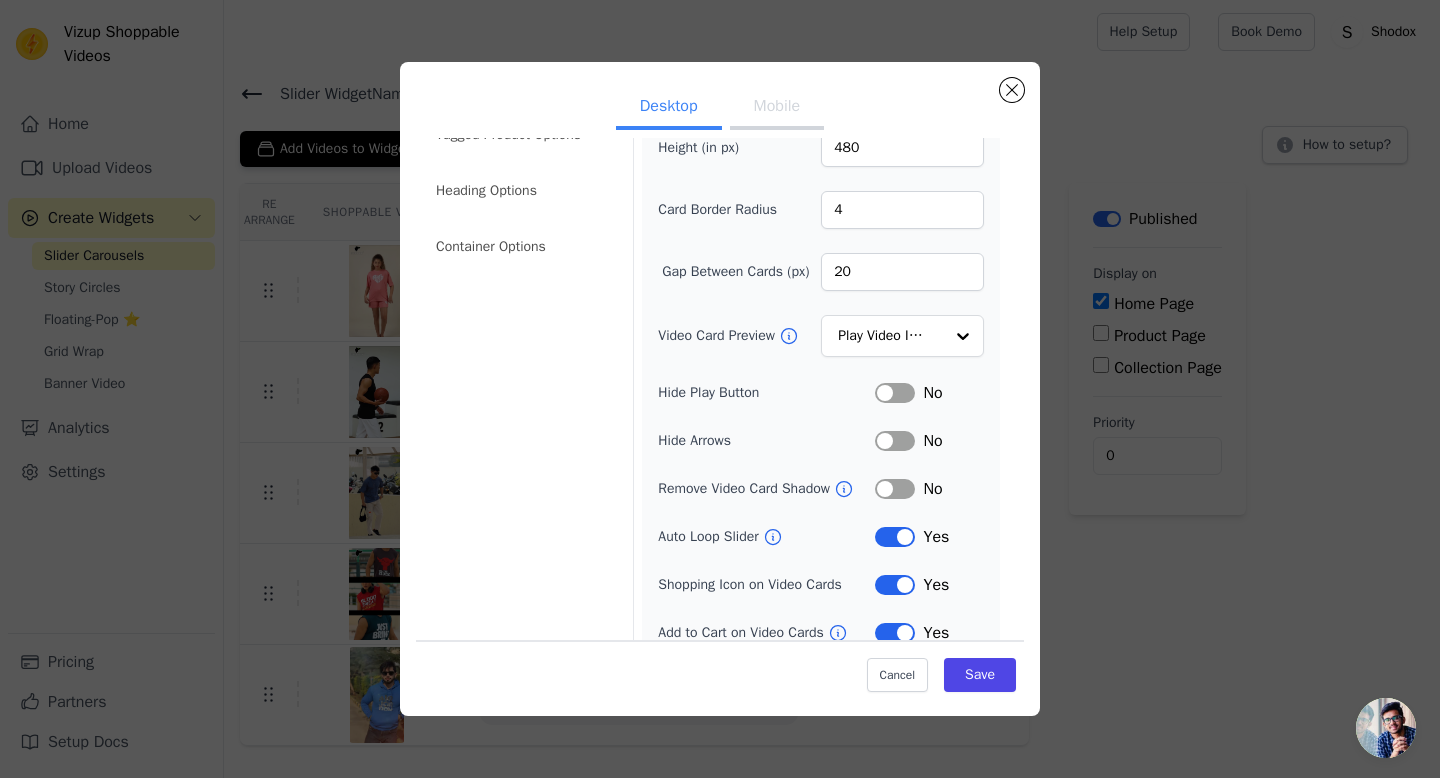click on "Width (in px)   270   Height (in px)   480   Card Border Radius   4   Gap Between Cards (px)   20   Video Card Preview           Play Video In Loop               Hide Play Button   Label     No   Hide Arrows   Label     No   Remove Video Card Shadow     Label     No   Auto Loop Slider     Label     Yes   Shopping Icon on Video Cards   Label     Yes   Add to Cart on Video Cards     Label     Yes" at bounding box center [821, 356] 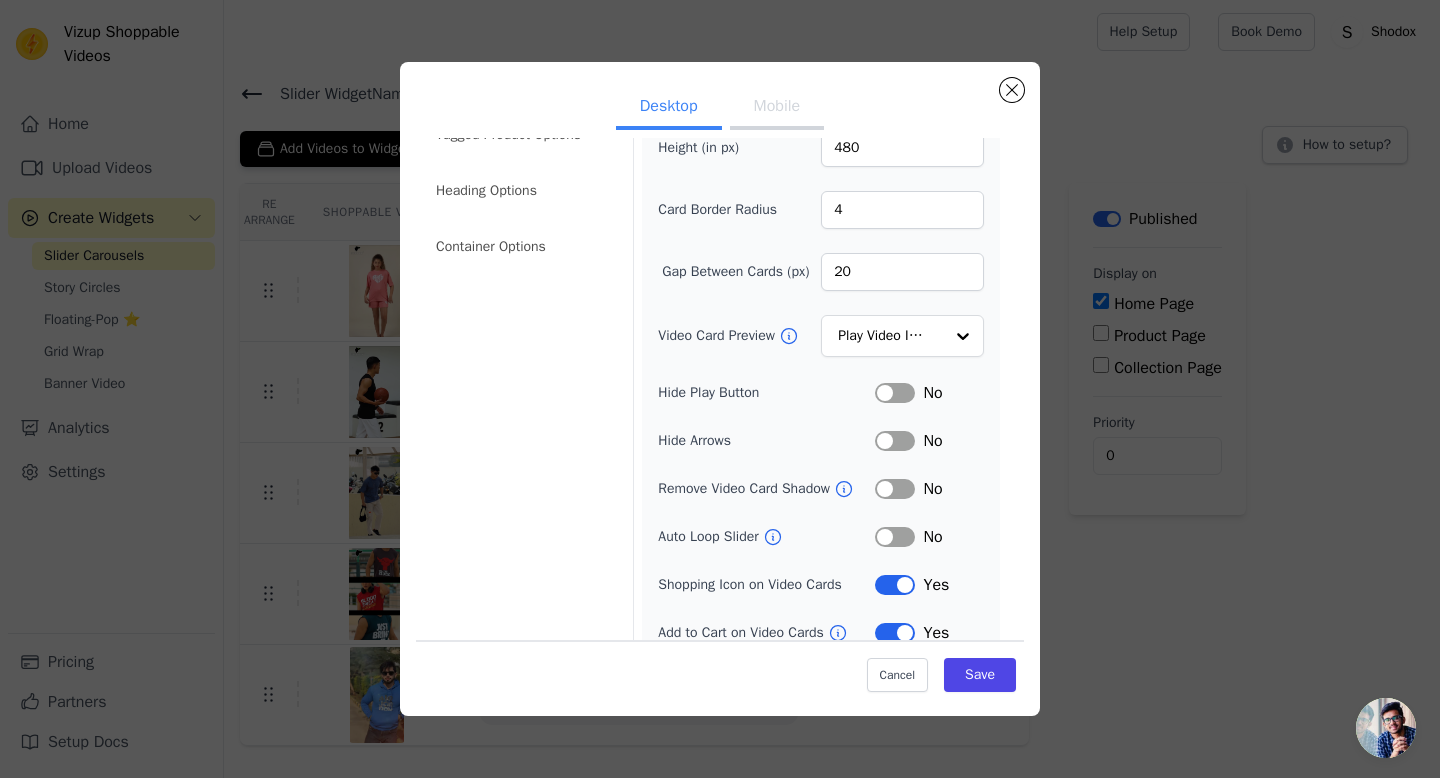 click on "Label" at bounding box center (895, 585) 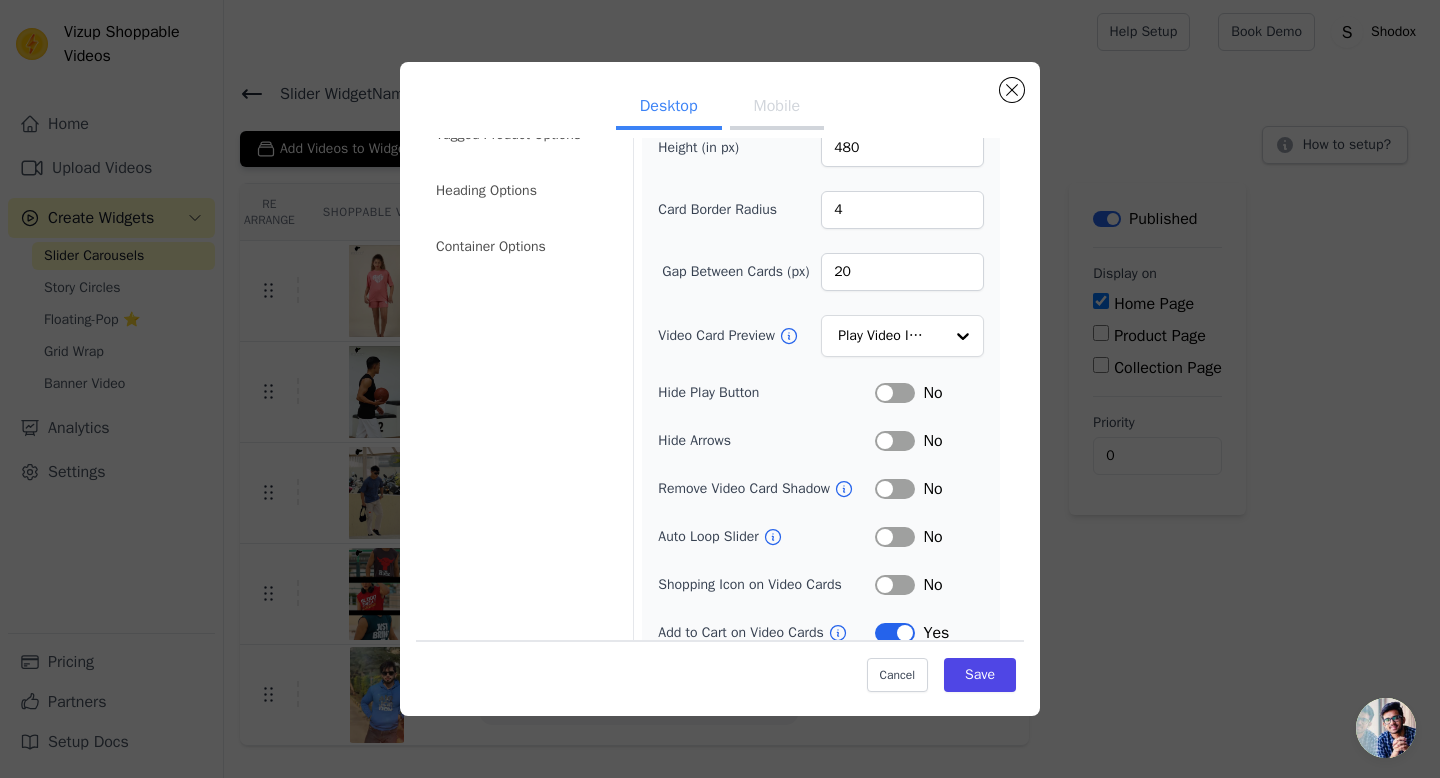 scroll, scrollTop: 122, scrollLeft: 0, axis: vertical 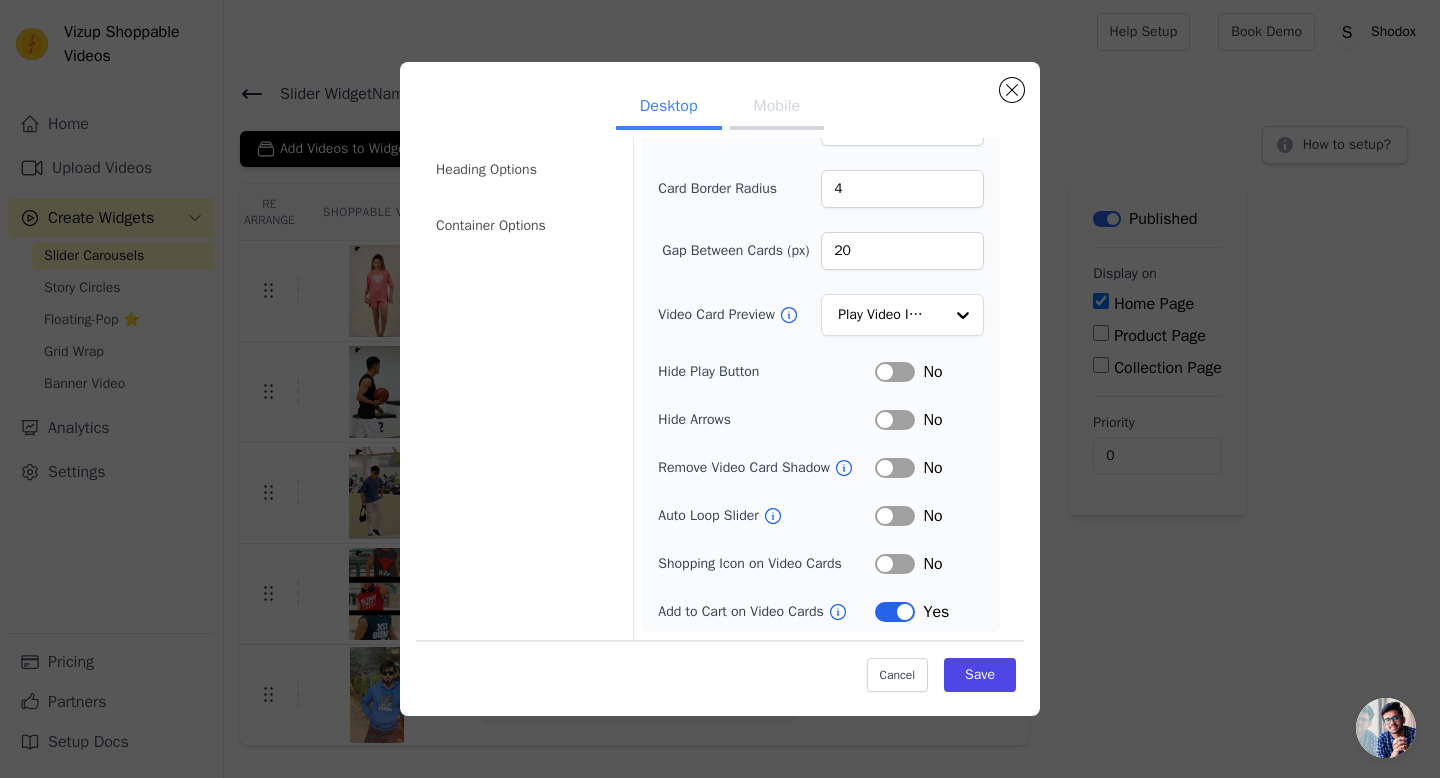 click on "Label" at bounding box center (895, 612) 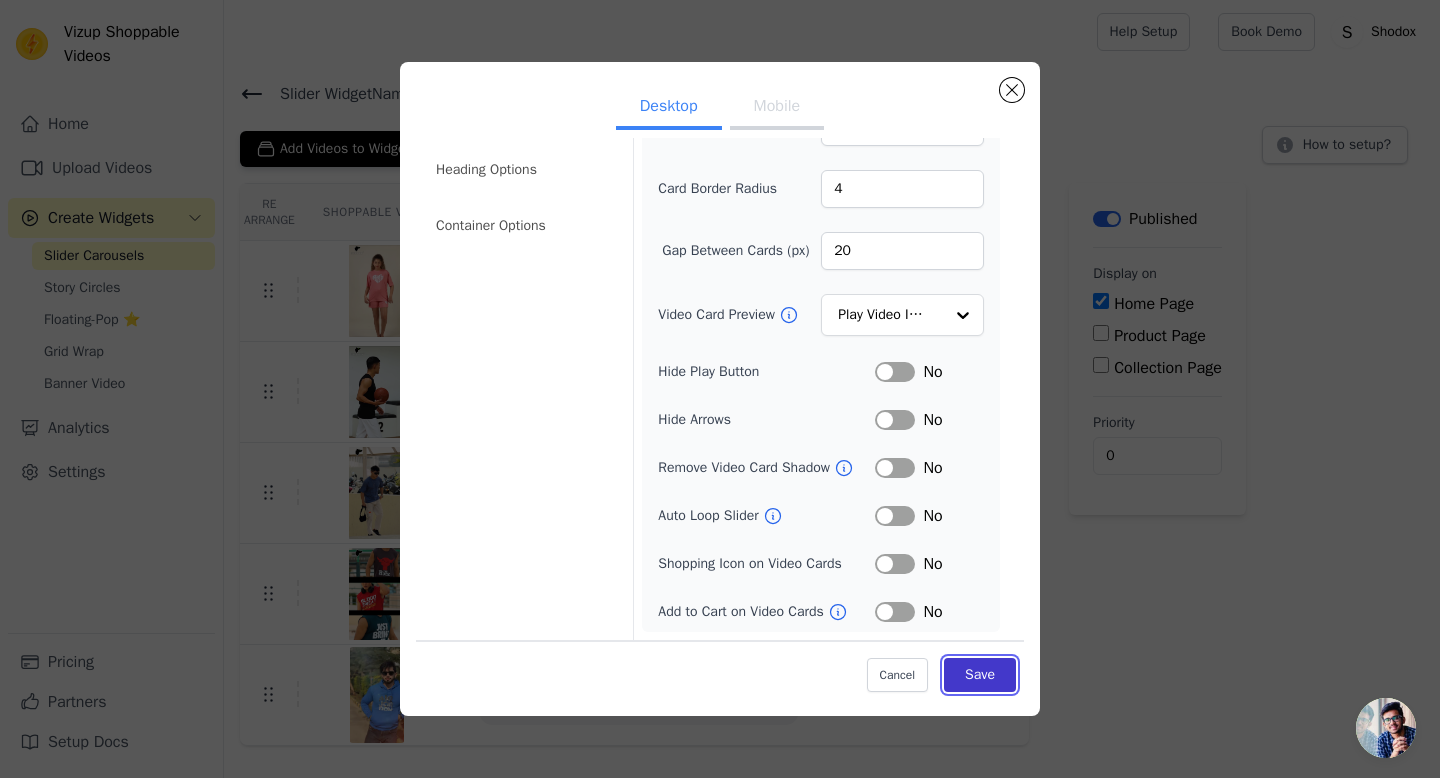 click on "Save" at bounding box center [980, 675] 